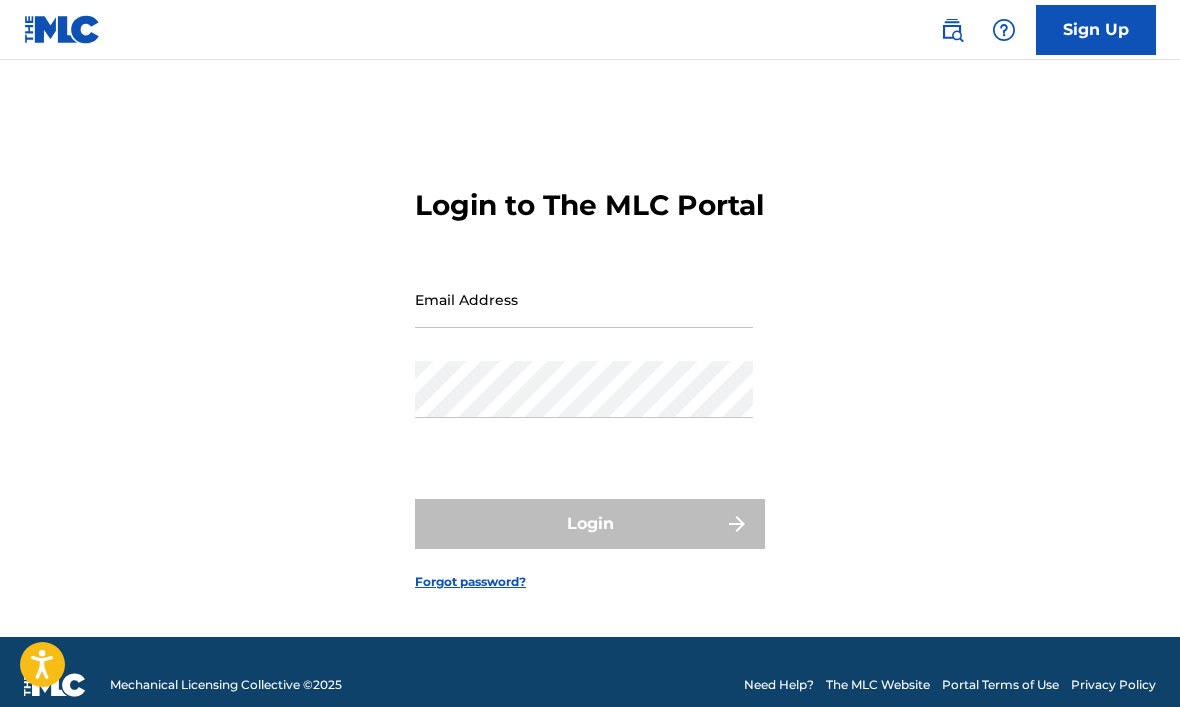 click on "Email Address" at bounding box center (584, 299) 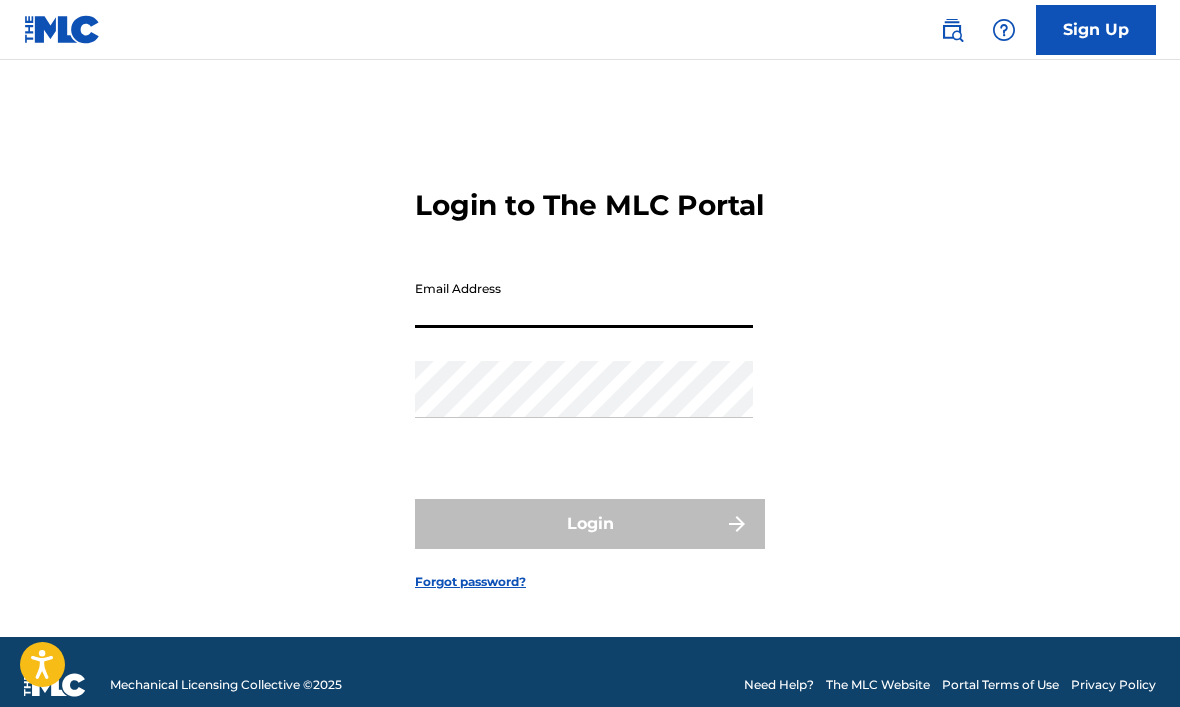 scroll, scrollTop: 0, scrollLeft: 0, axis: both 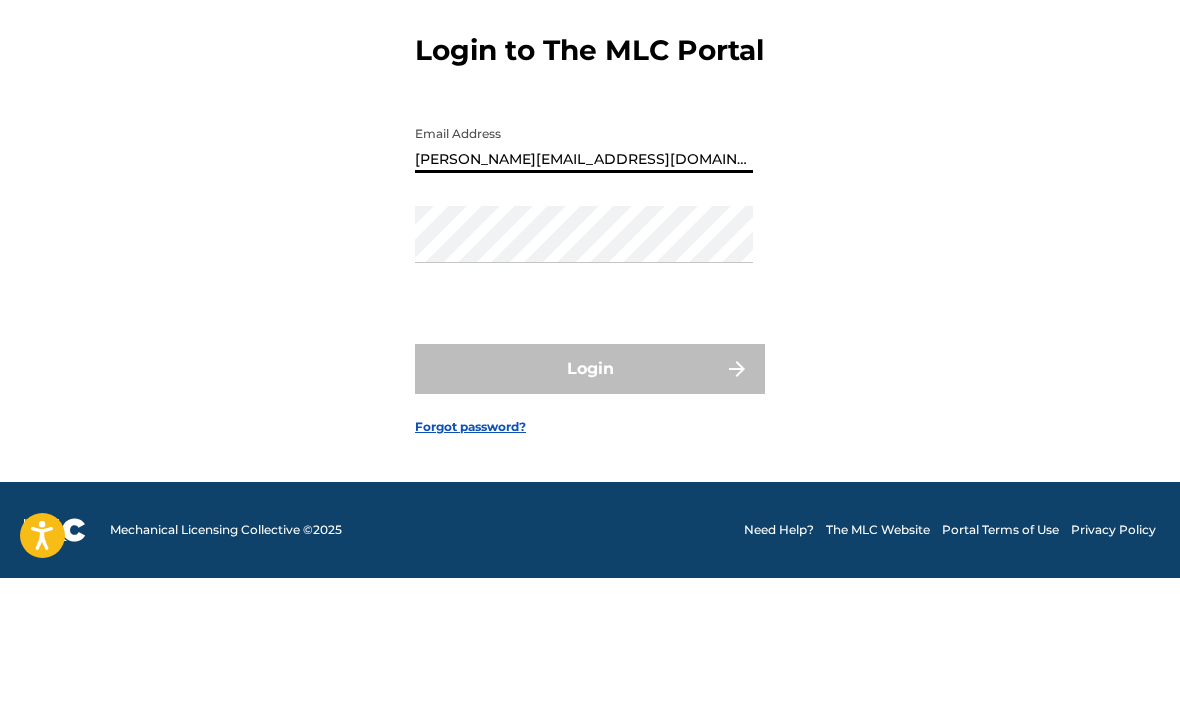 type on "[PERSON_NAME][EMAIL_ADDRESS][DOMAIN_NAME]" 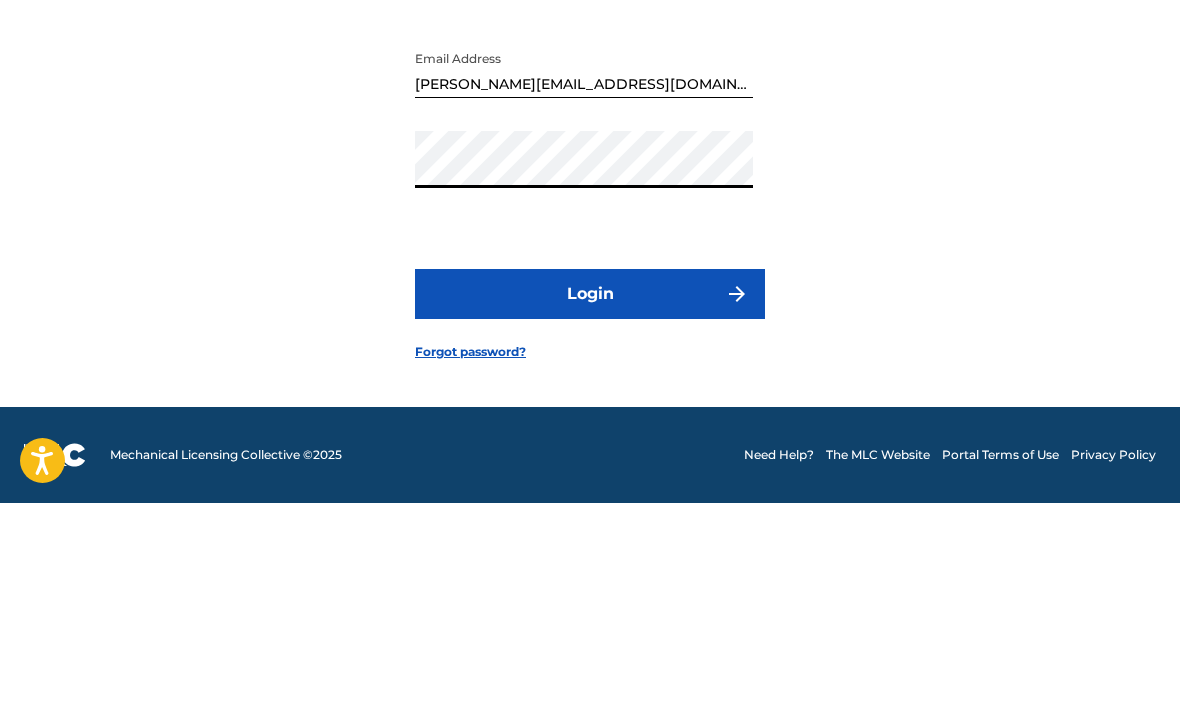click at bounding box center (737, 498) 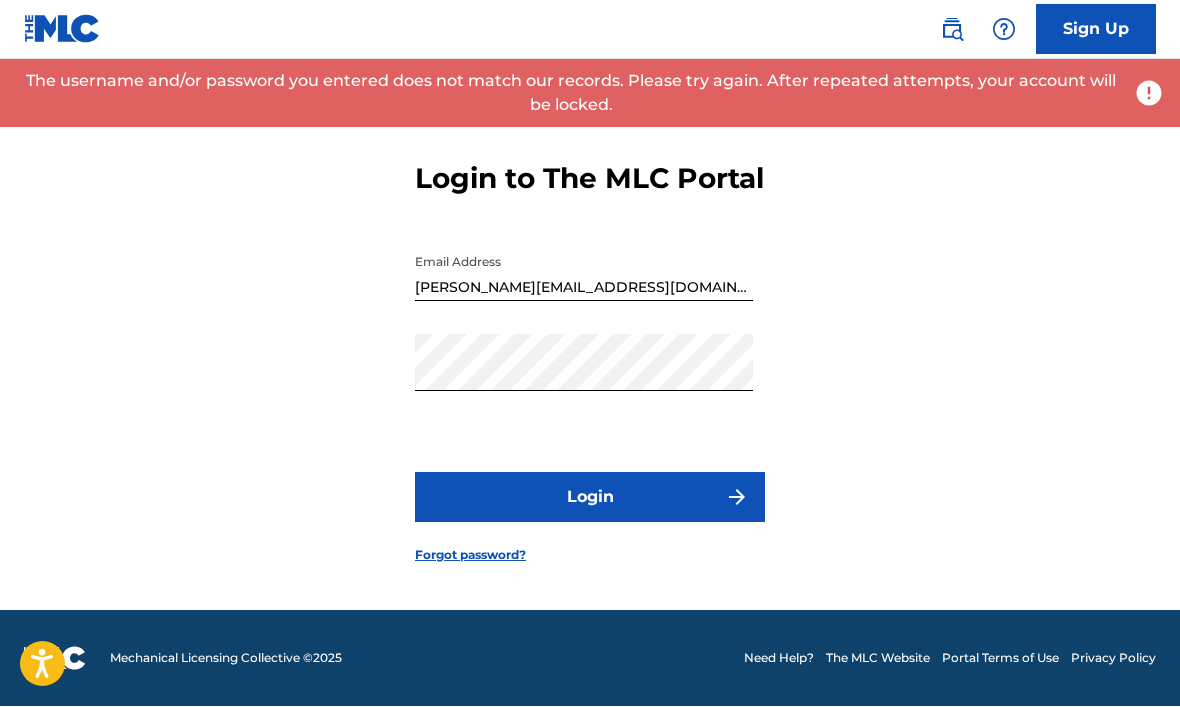 click on "Forgot password?" at bounding box center (470, 556) 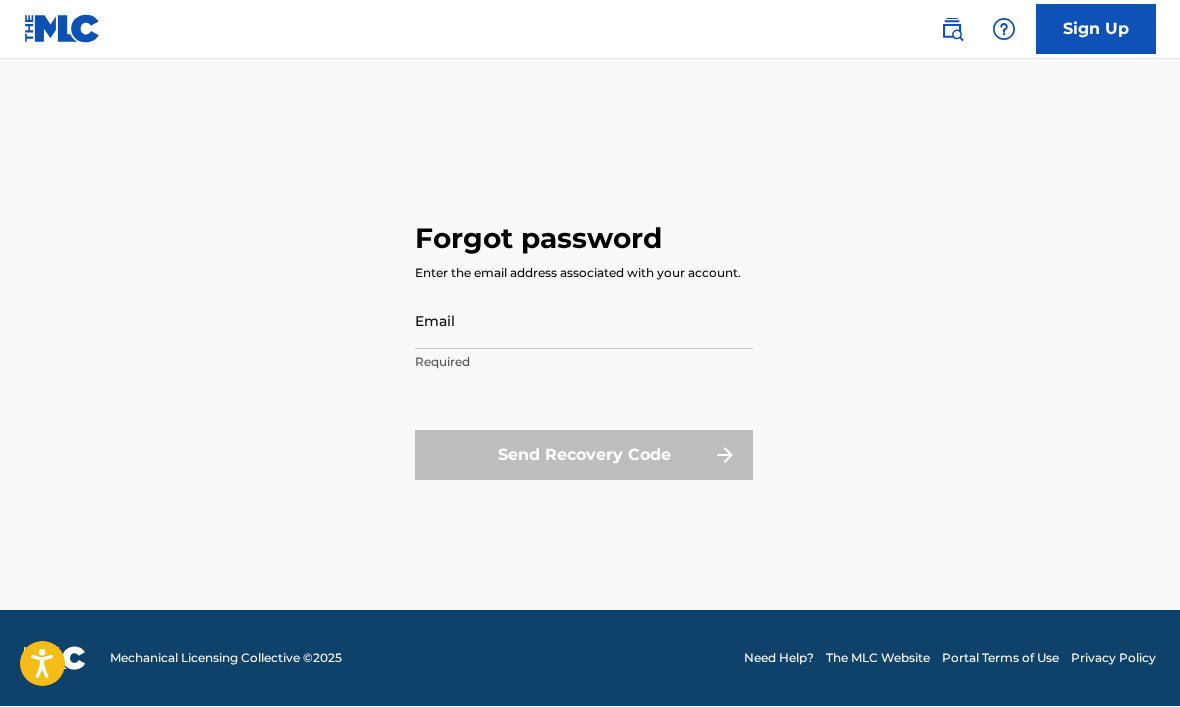 scroll, scrollTop: 0, scrollLeft: 0, axis: both 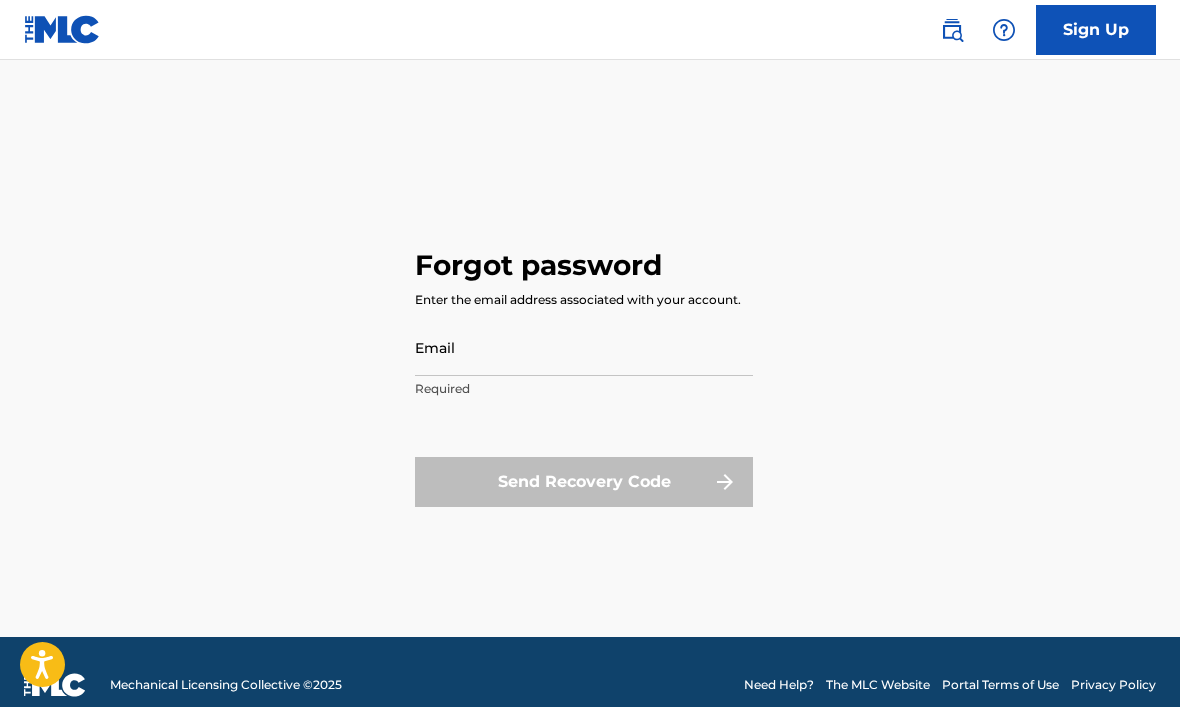 click on "Email" at bounding box center [584, 347] 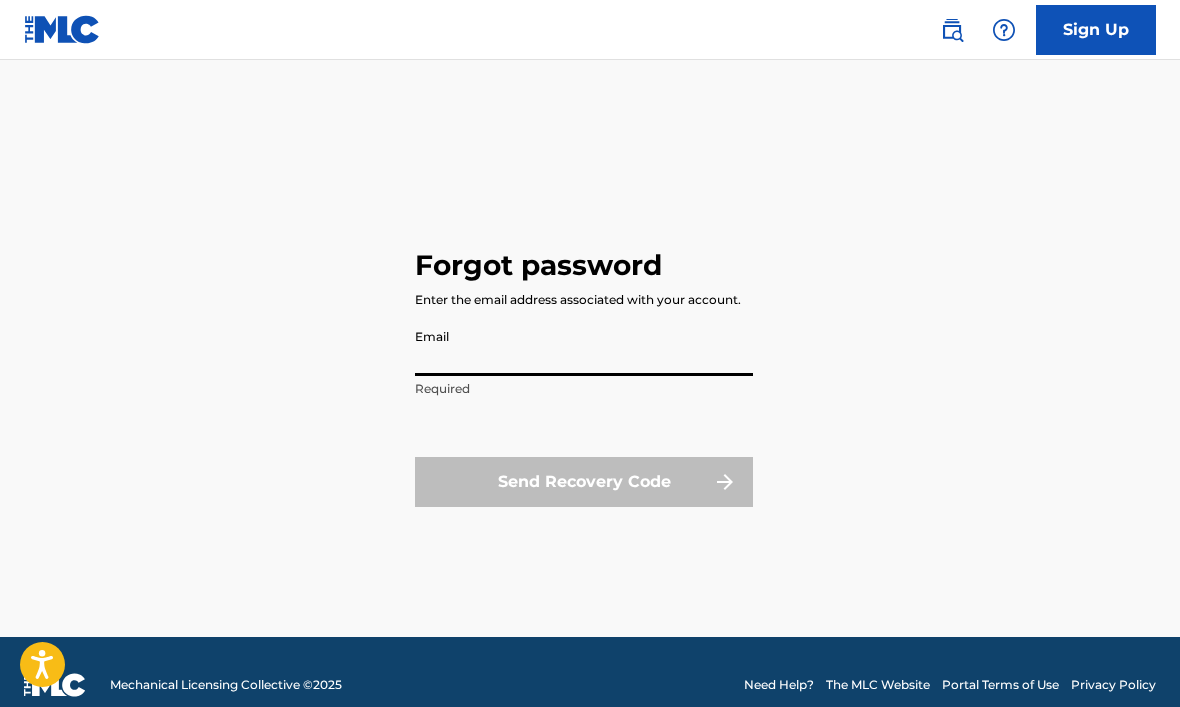 scroll, scrollTop: 93, scrollLeft: 0, axis: vertical 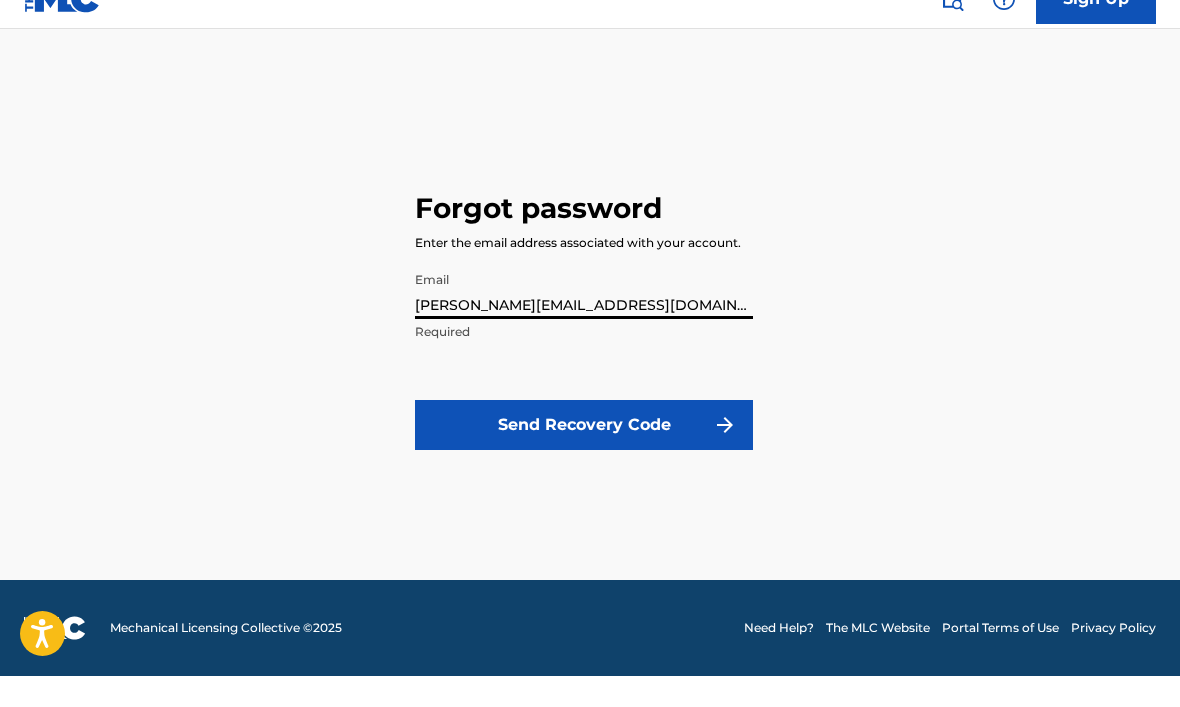 type on "[PERSON_NAME][EMAIL_ADDRESS][DOMAIN_NAME]" 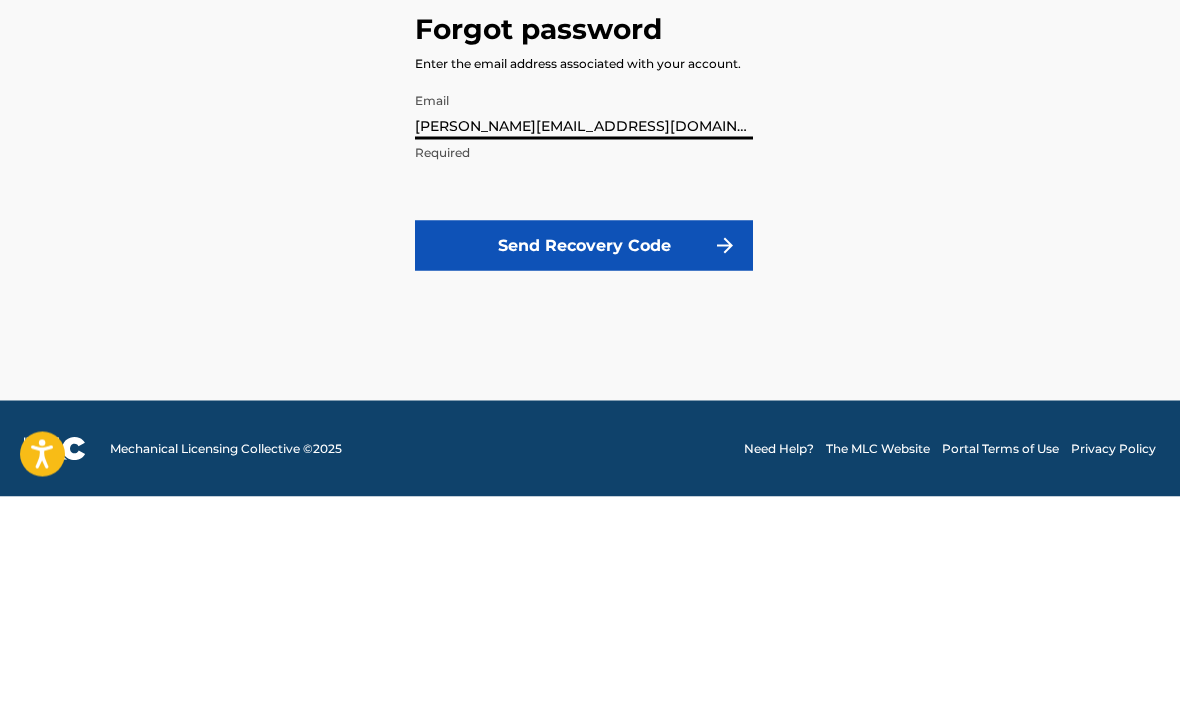 click on "Send Recovery Code" at bounding box center [584, 456] 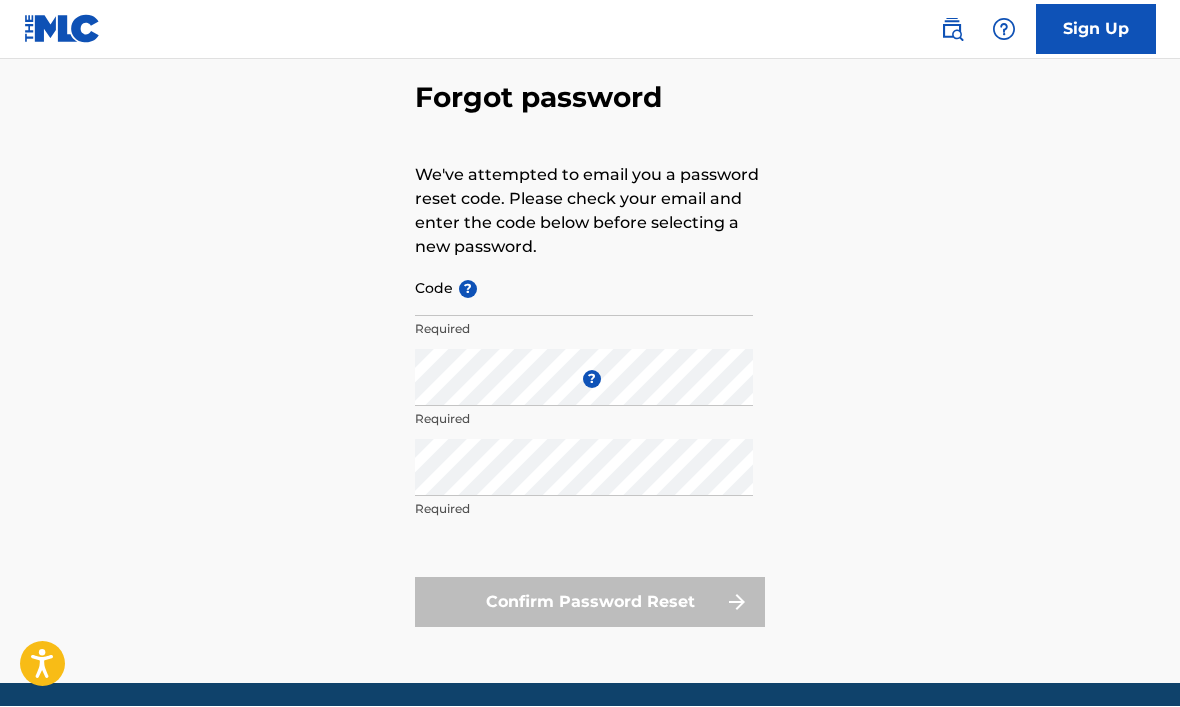 click on "Code ?" at bounding box center [584, 288] 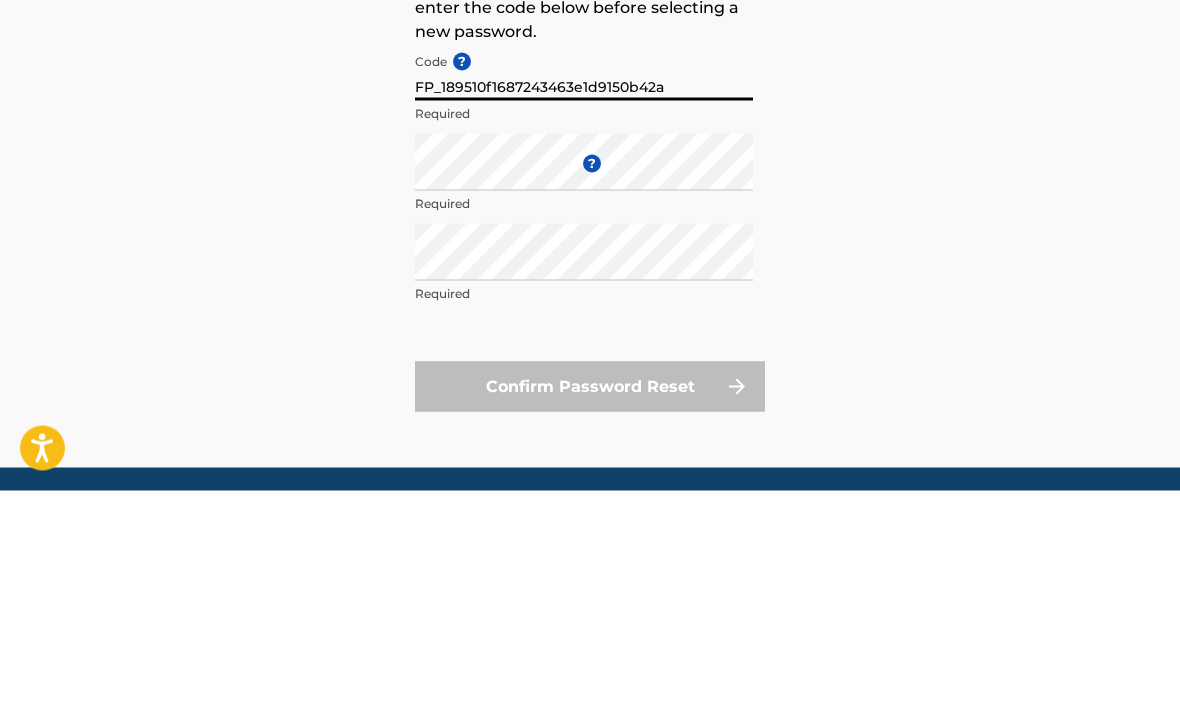 type on "FP_189510f1687243463e1d9150b42a" 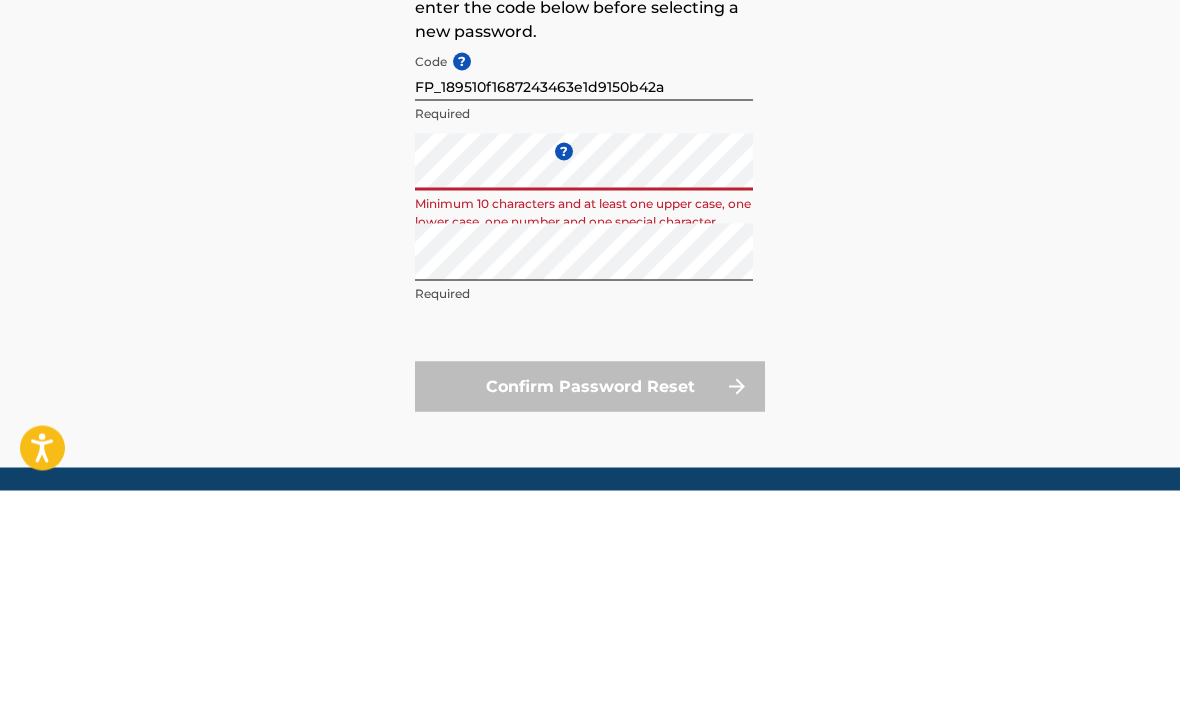 scroll, scrollTop: 0, scrollLeft: 0, axis: both 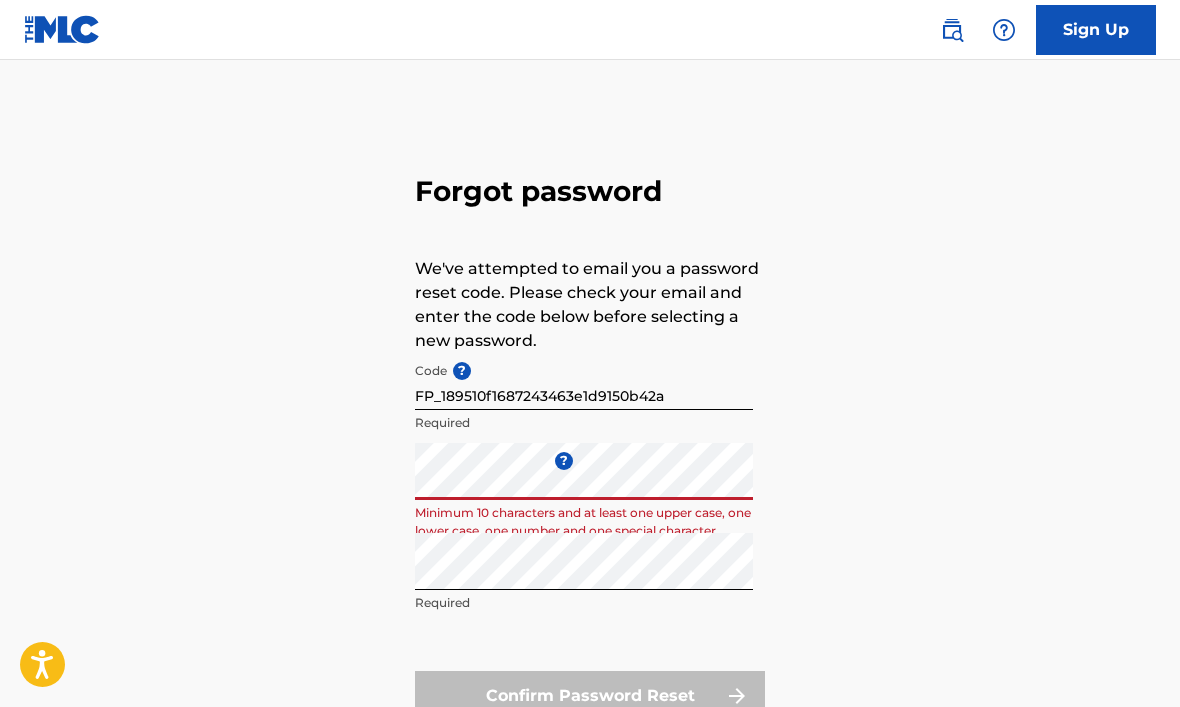 click on "Forgot password We've attempted to email you a password reset code. Please check your email and enter the code below before selecting a new password. Code ? FP_189510f1687243463e1d9150b42a Required Enter a new password ? Minimum 10 characters and at least one upper case, one lower case, one number and one special character Repeat the password Required Confirm Password Reset" at bounding box center (590, 443) 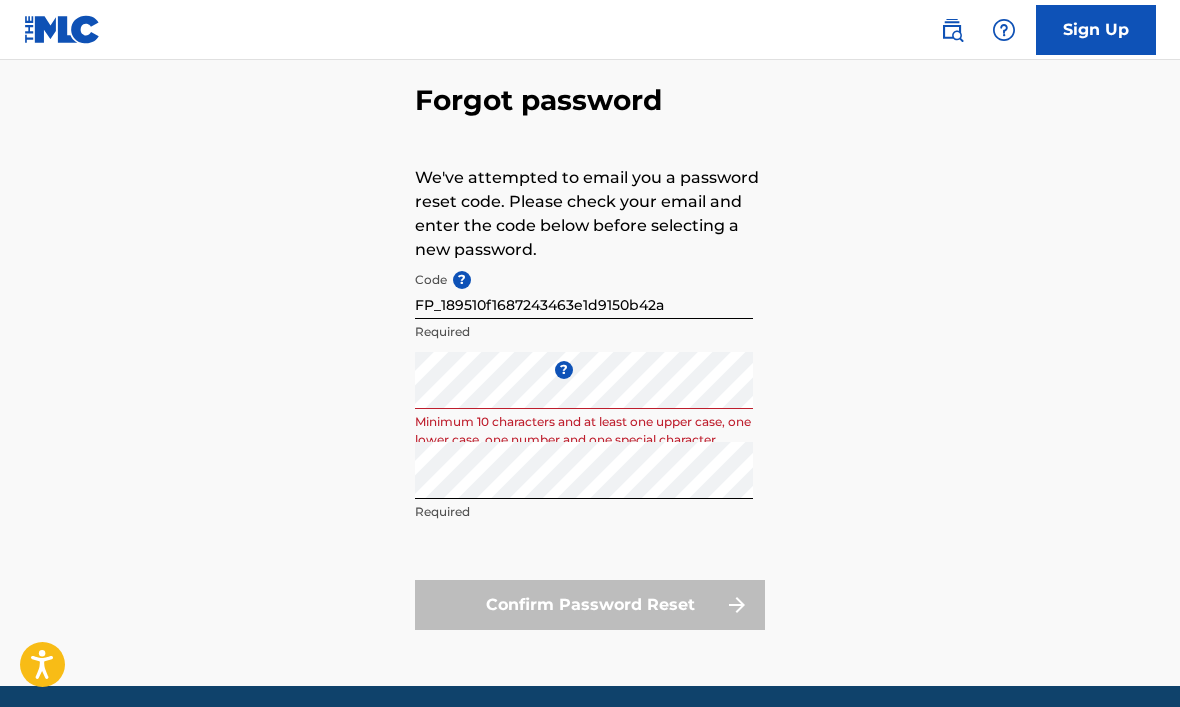 scroll, scrollTop: 99, scrollLeft: 0, axis: vertical 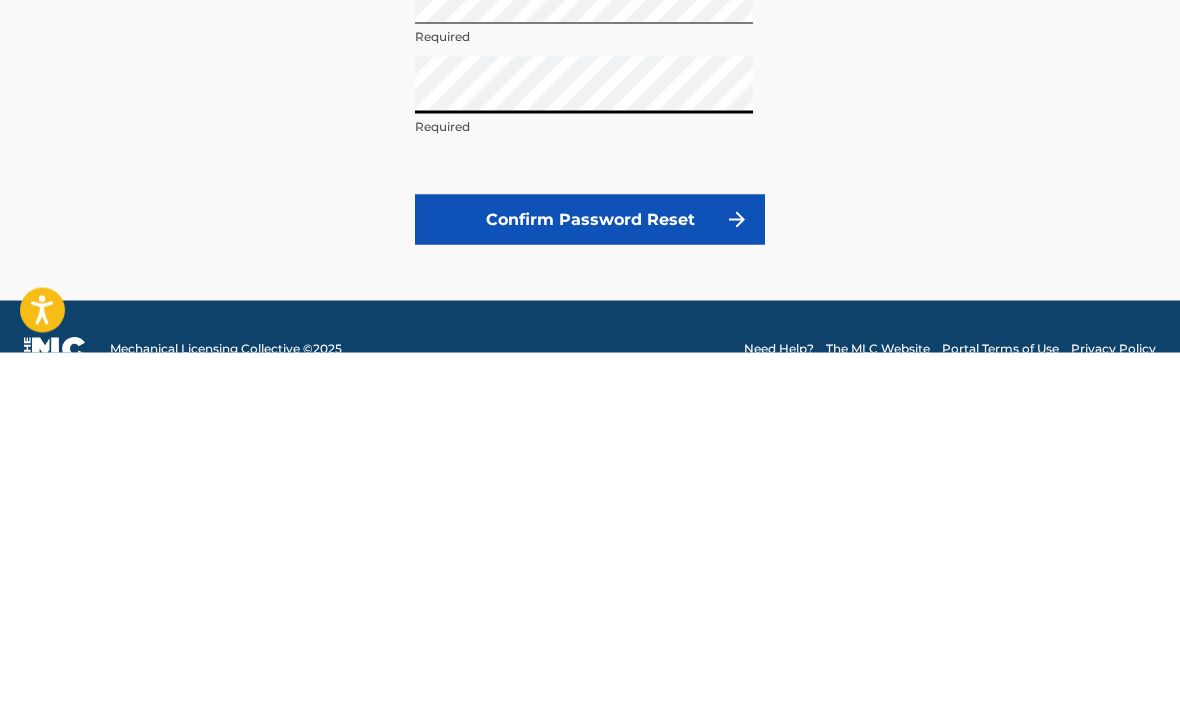click on "Confirm Password Reset" at bounding box center (590, 574) 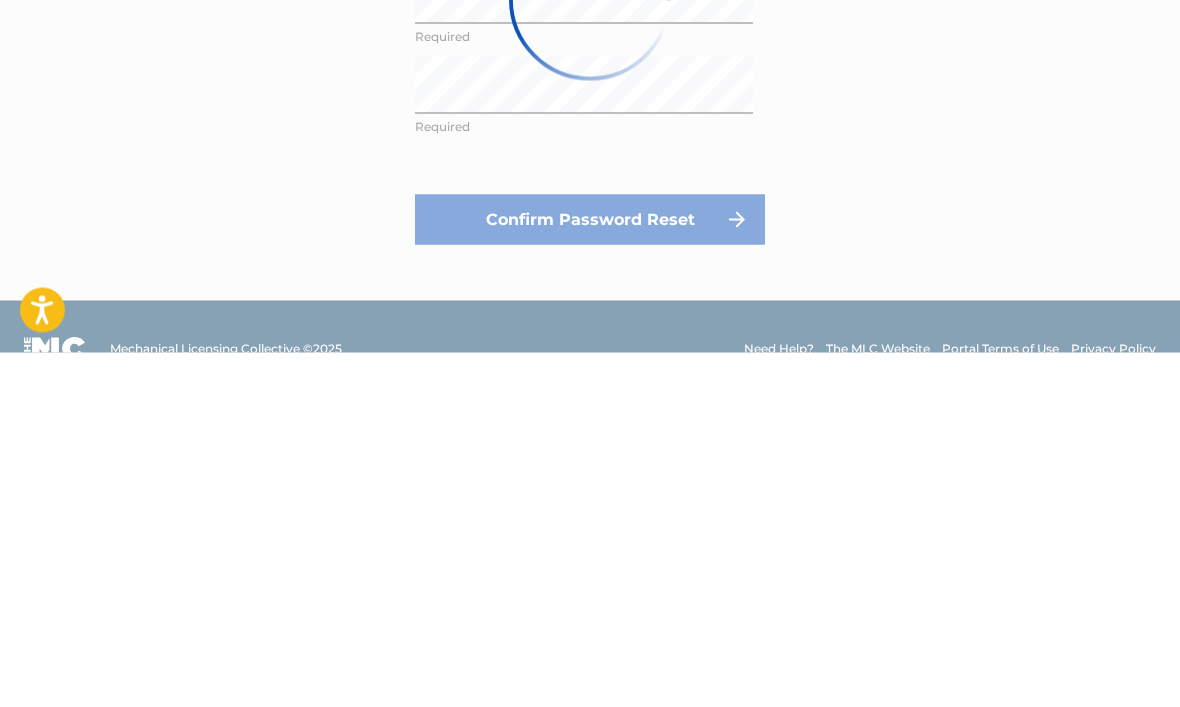 scroll, scrollTop: 99, scrollLeft: 0, axis: vertical 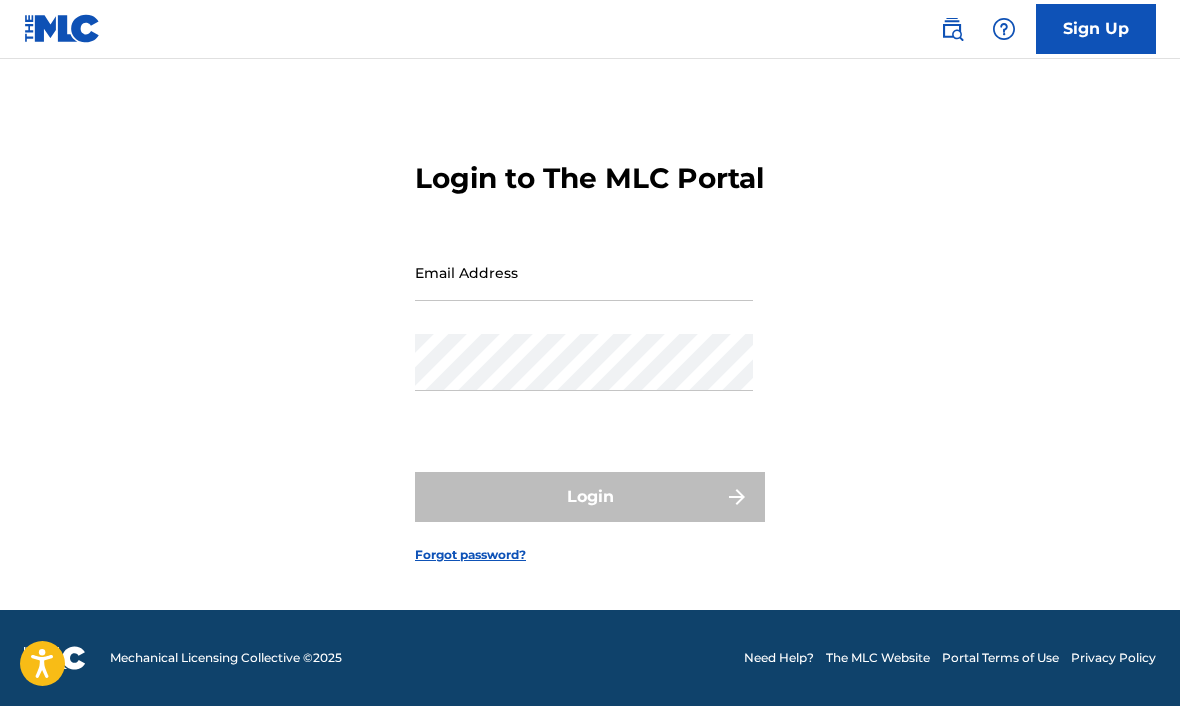 click on "Email Address" at bounding box center [584, 273] 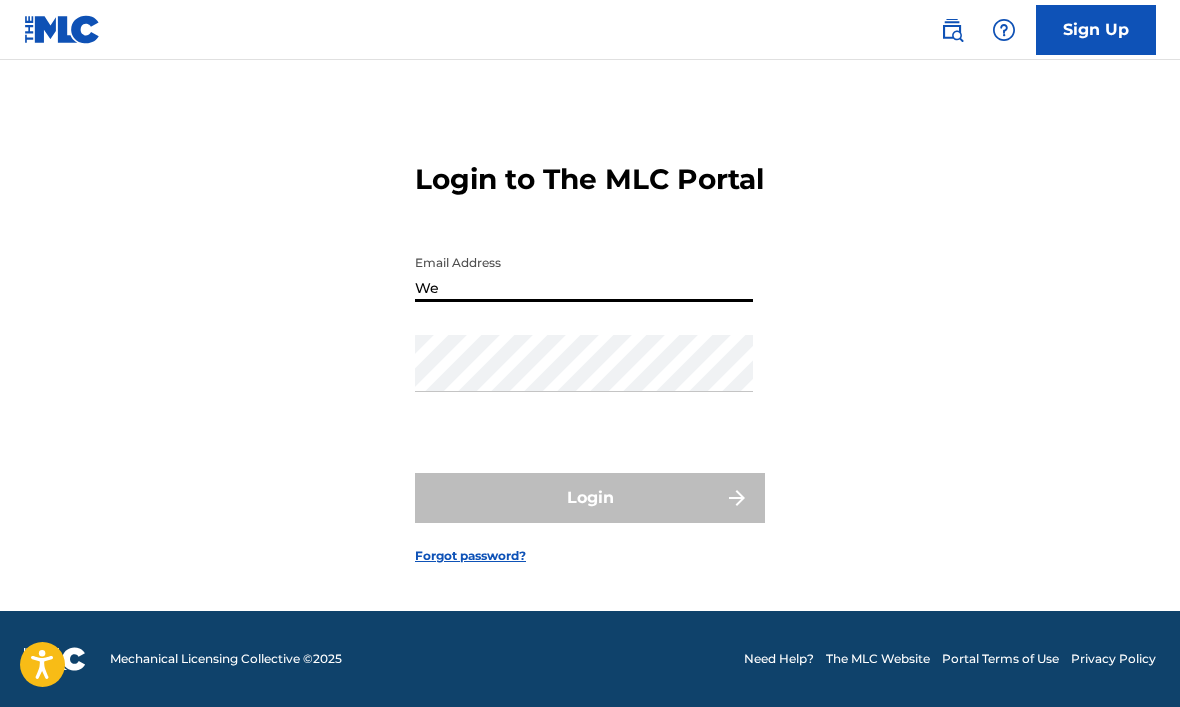 type on "[PERSON_NAME][EMAIL_ADDRESS][DOMAIN_NAME]" 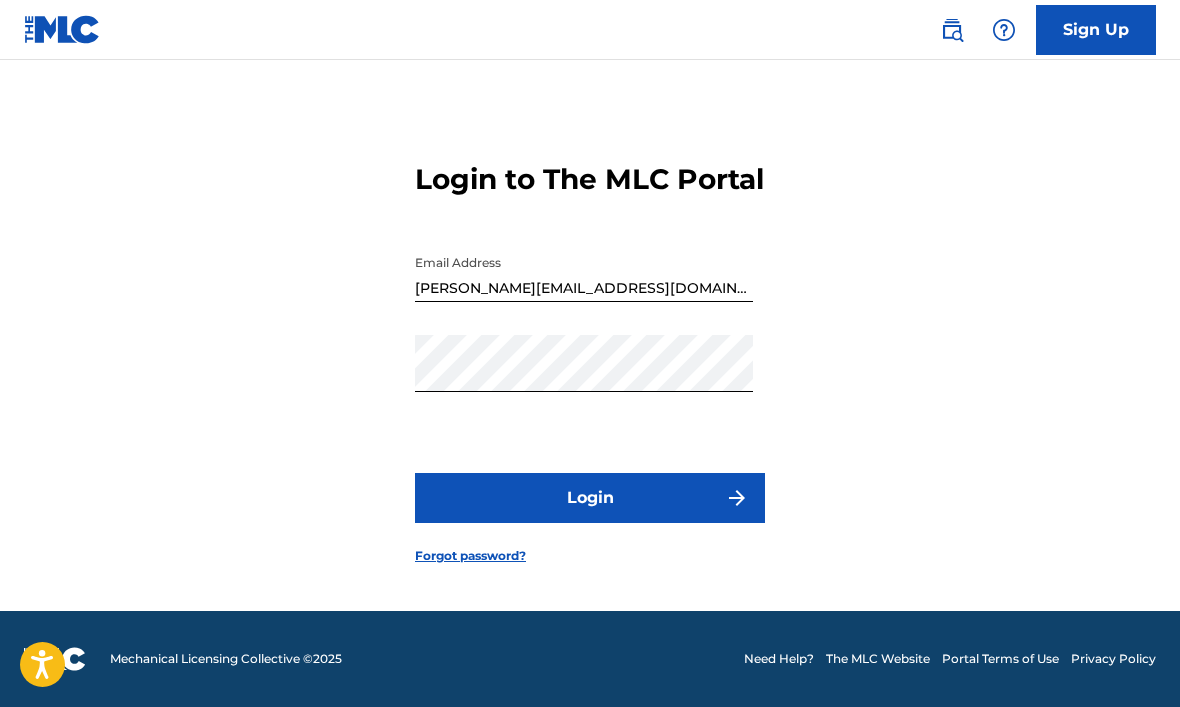 click on "Login" at bounding box center (590, 498) 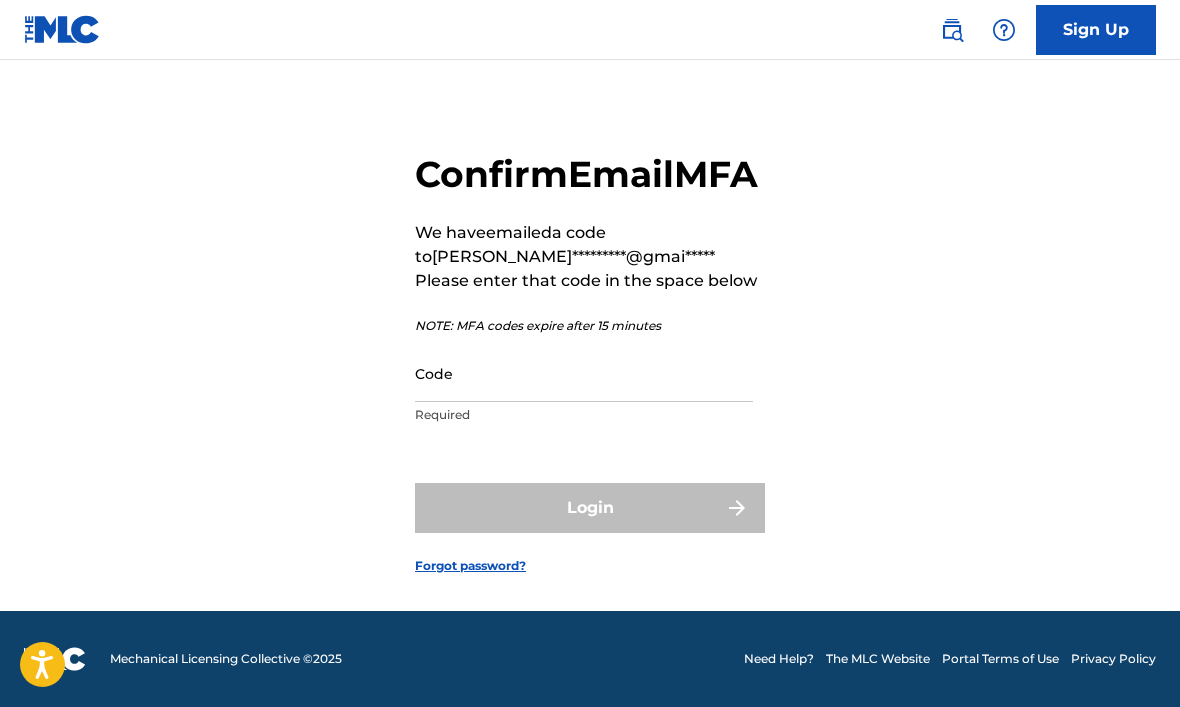click on "Code" at bounding box center [584, 373] 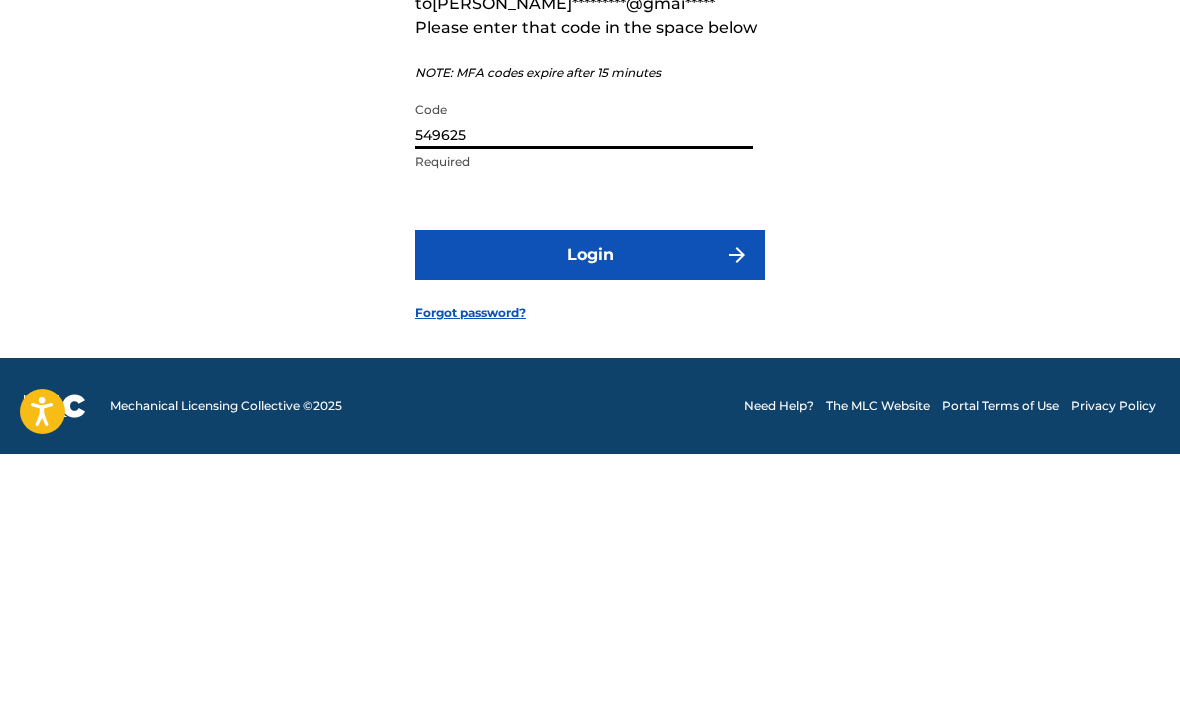 type on "549625" 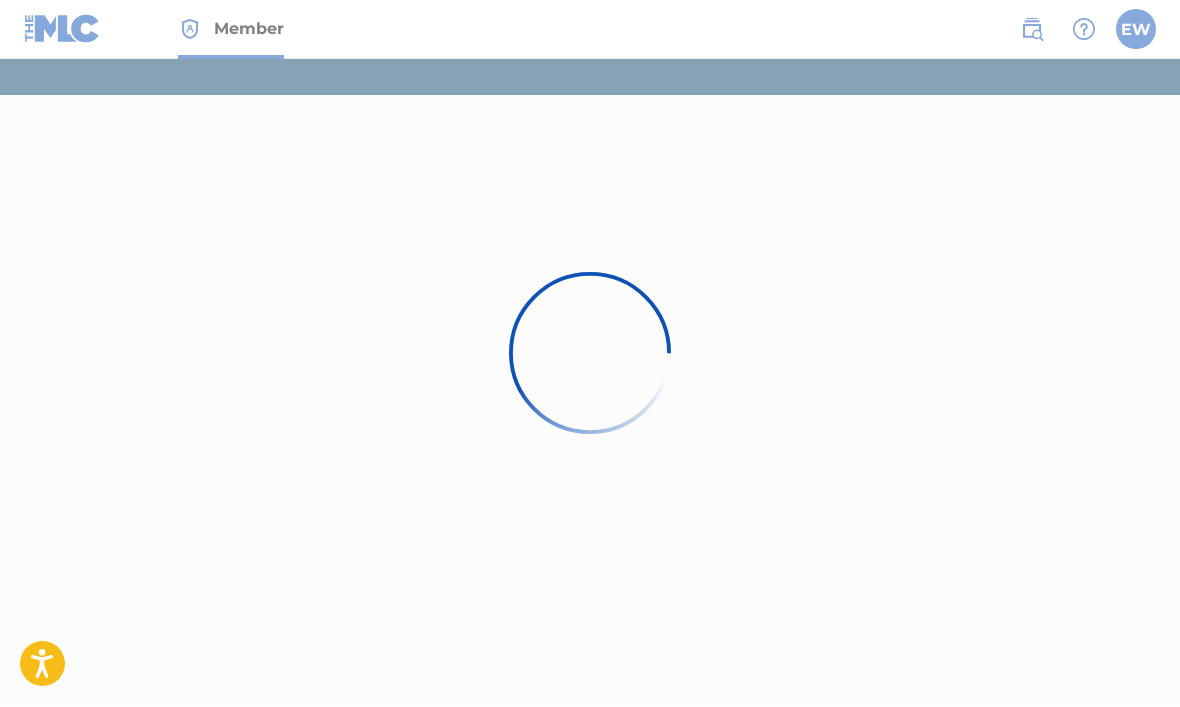 scroll, scrollTop: 0, scrollLeft: 0, axis: both 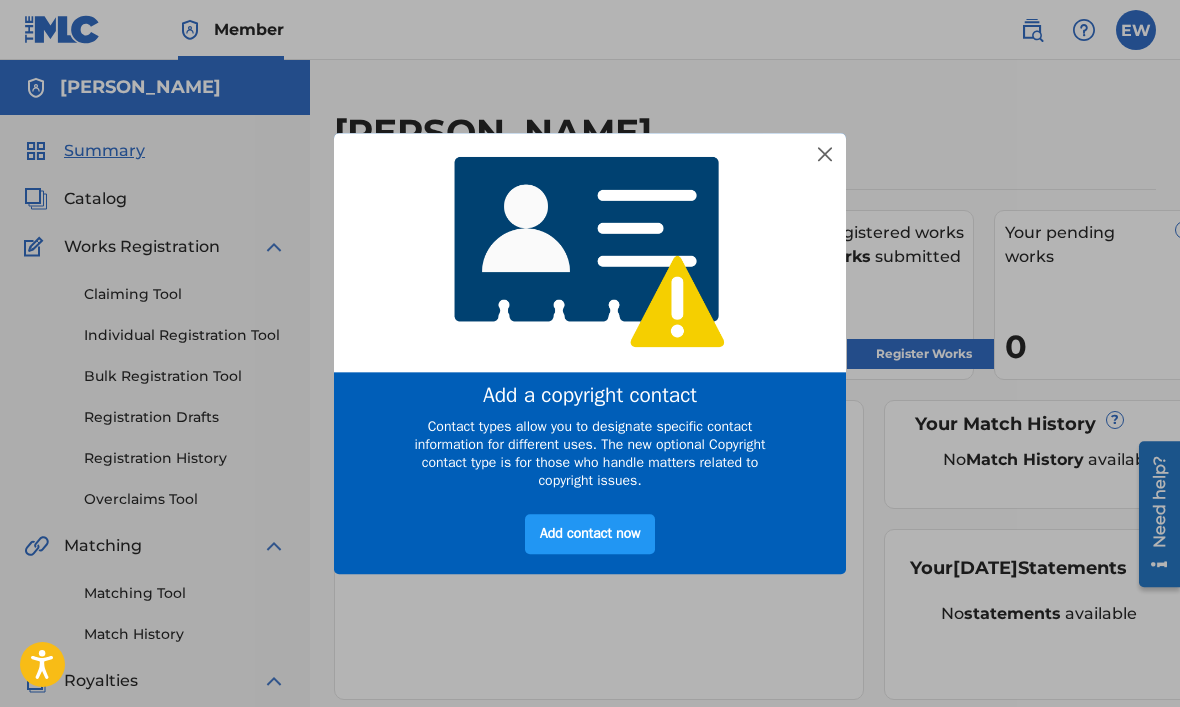 click at bounding box center [825, 154] 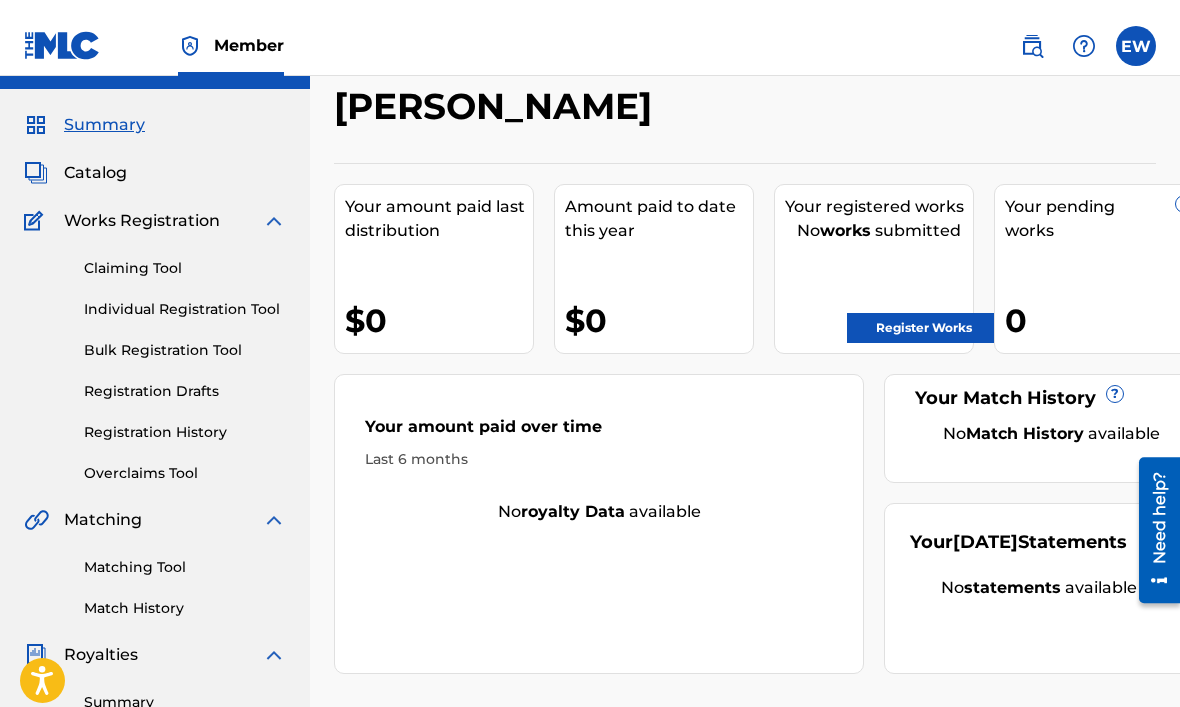 scroll, scrollTop: 0, scrollLeft: 0, axis: both 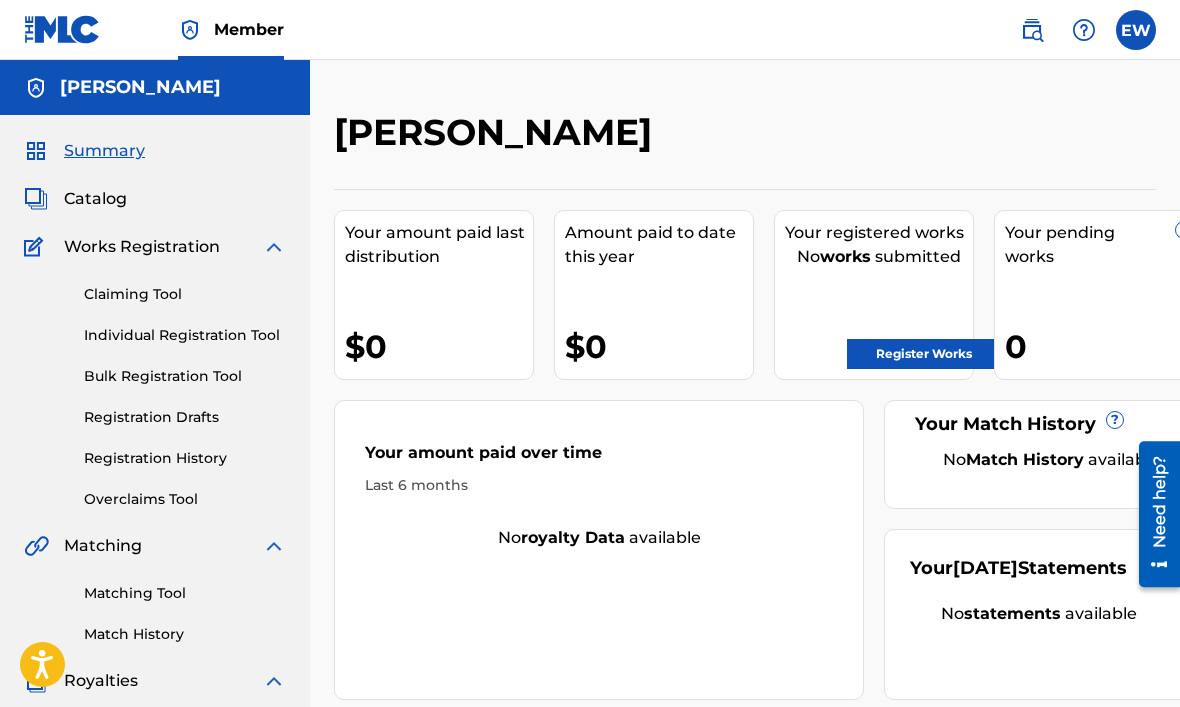 click on "Registration History" at bounding box center (185, 458) 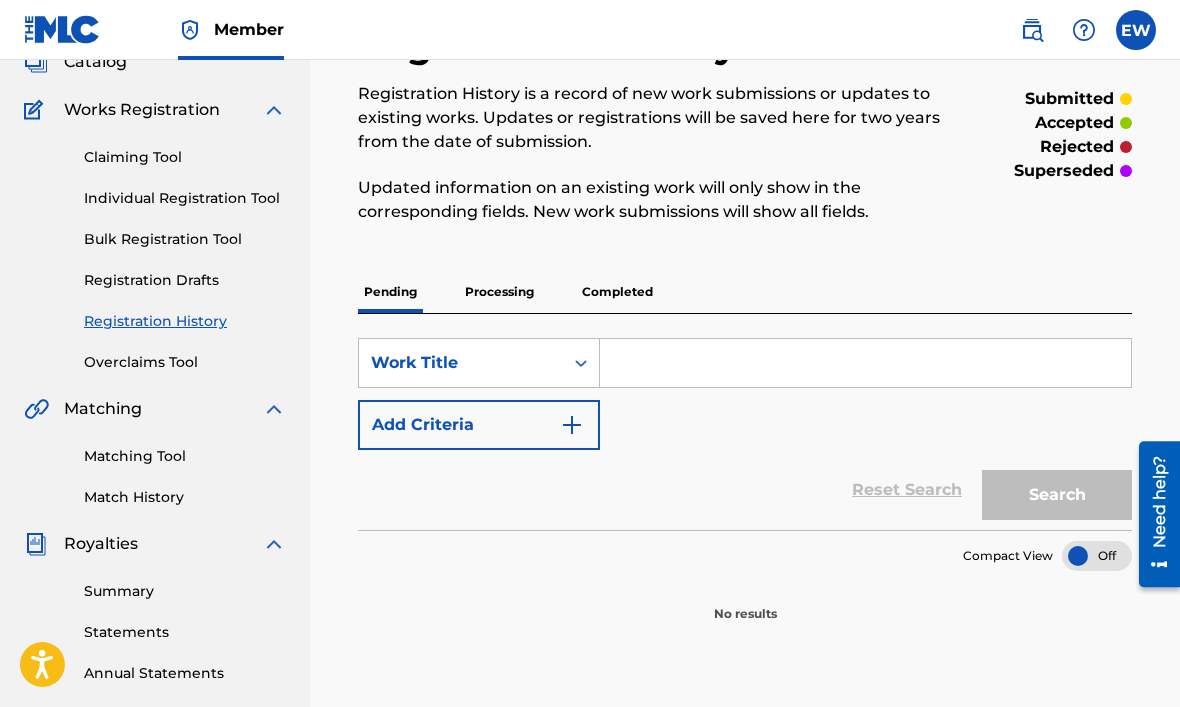 scroll, scrollTop: 136, scrollLeft: 0, axis: vertical 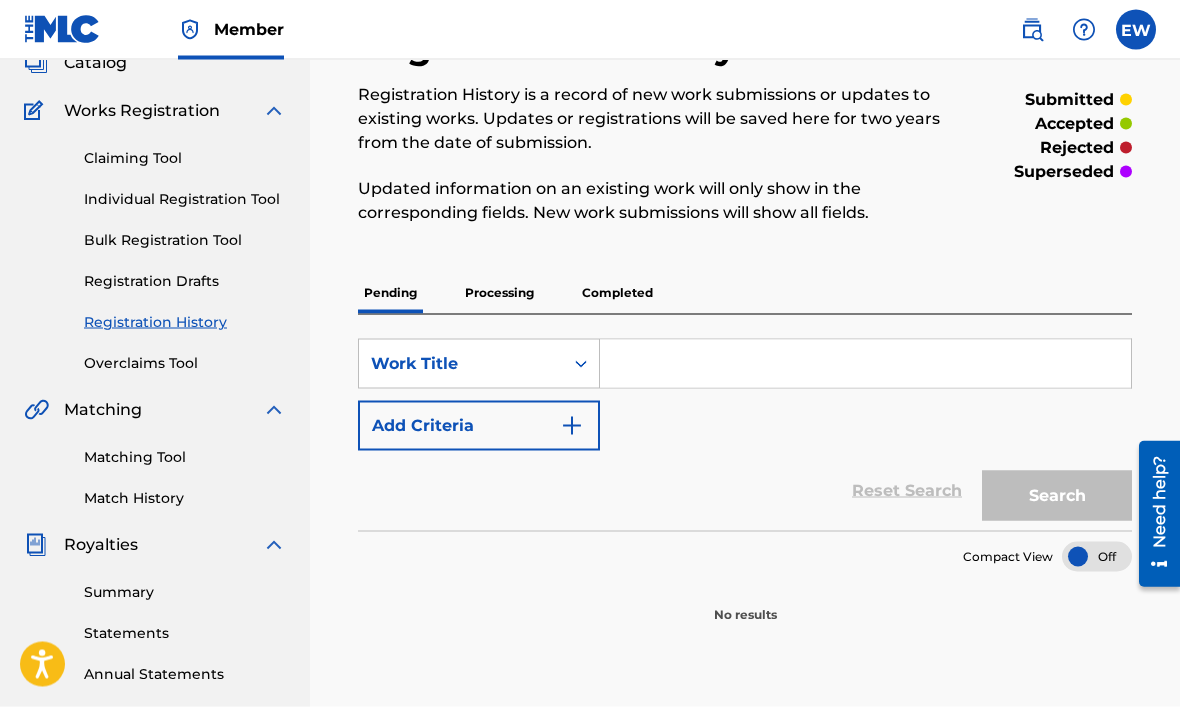 click on "Processing" at bounding box center [499, 293] 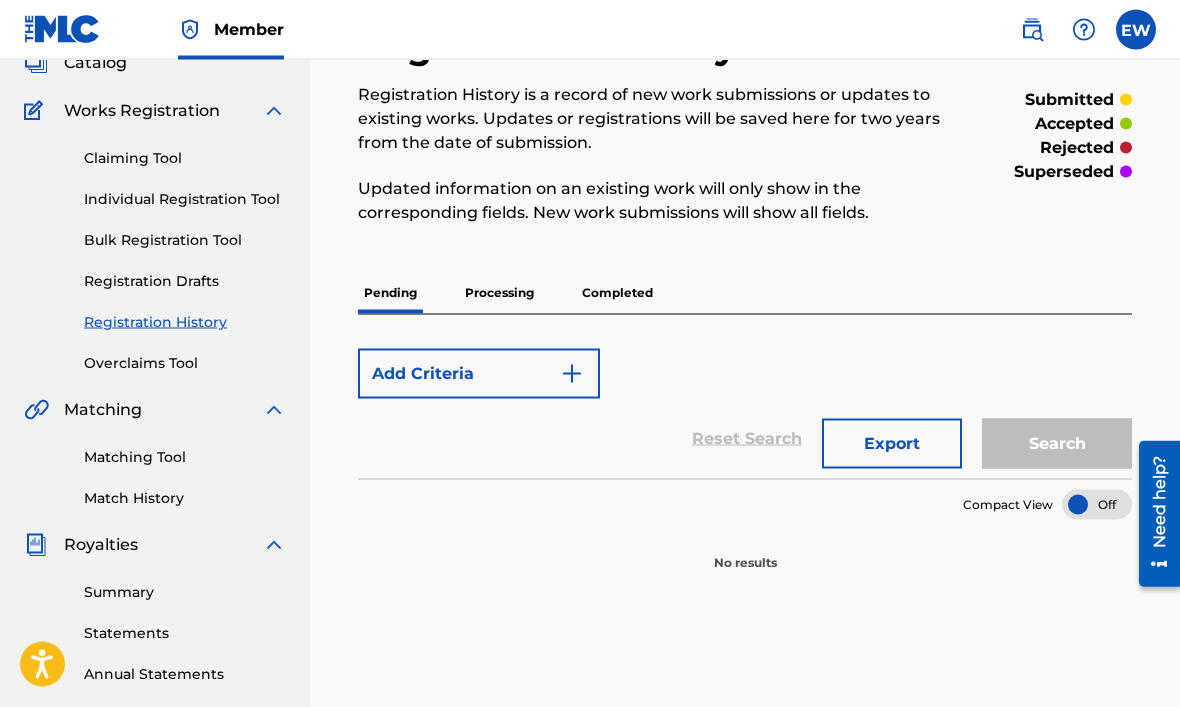 scroll, scrollTop: 0, scrollLeft: 0, axis: both 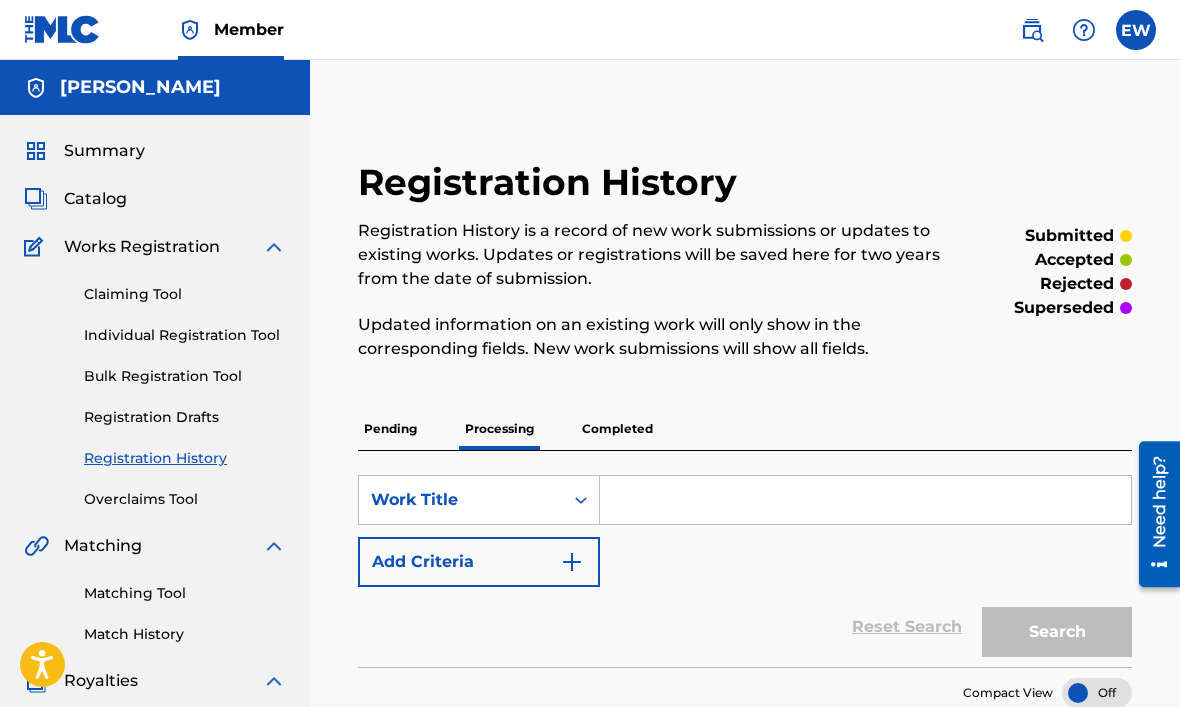 click on "Completed" at bounding box center (617, 429) 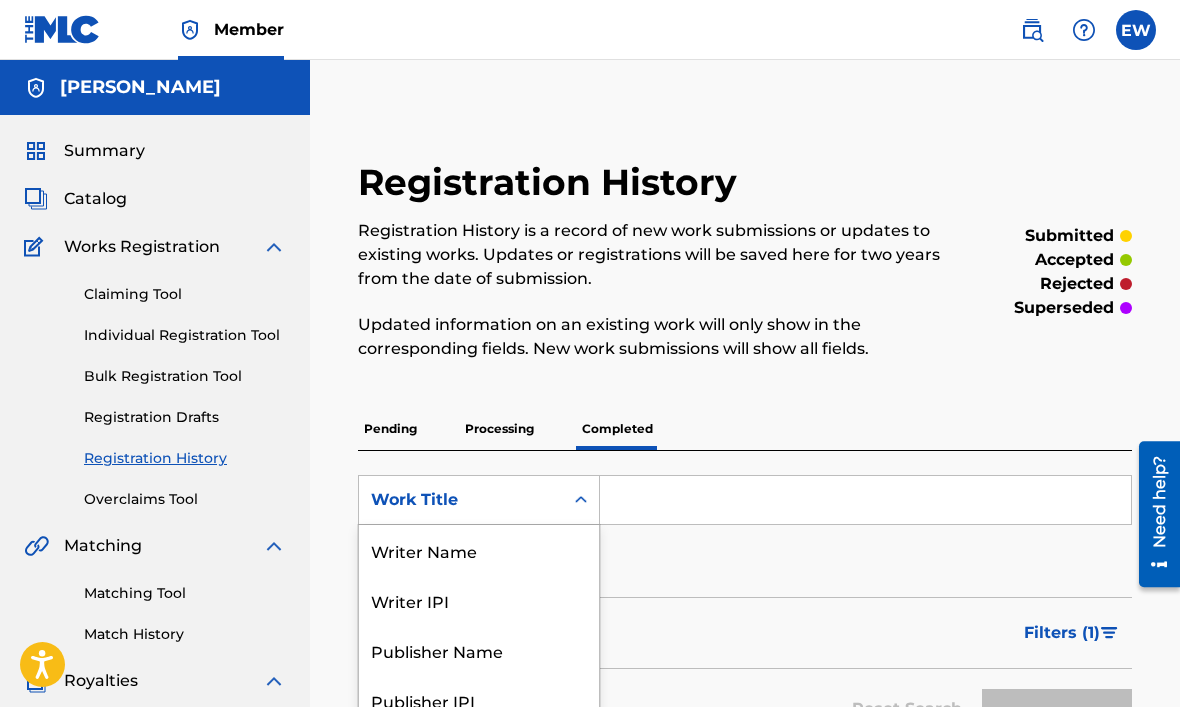 scroll, scrollTop: 47, scrollLeft: 0, axis: vertical 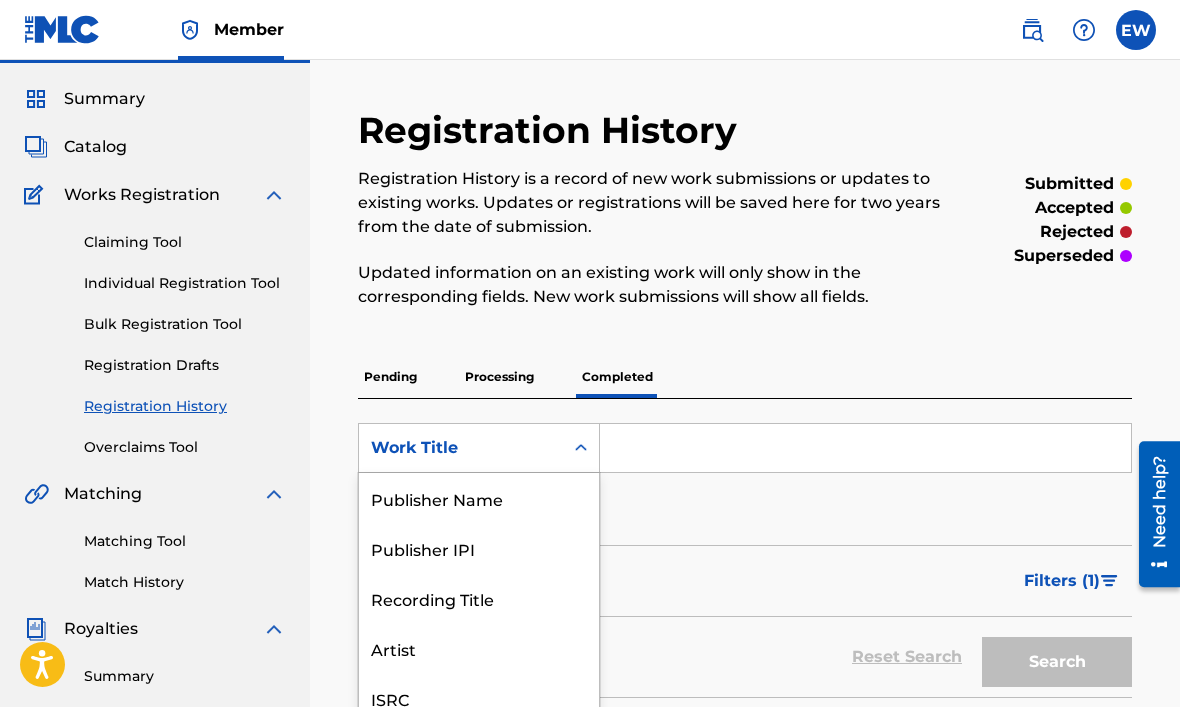 click on "Publisher Name" at bounding box center (479, 498) 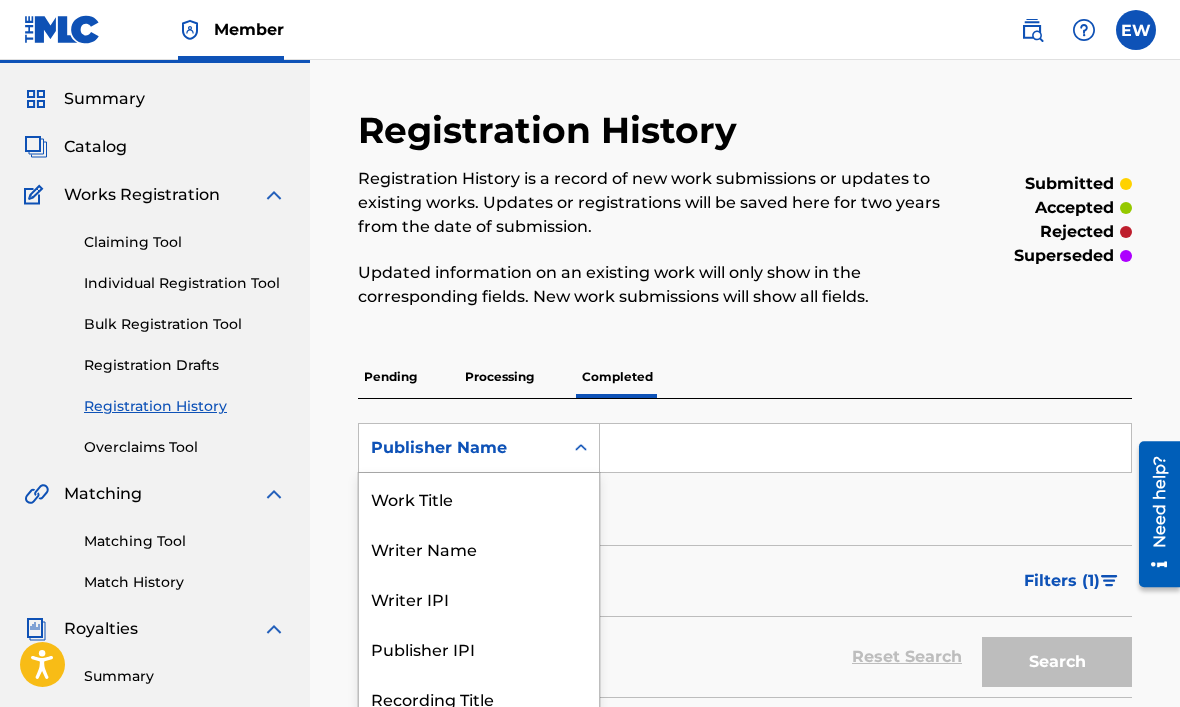 scroll, scrollTop: 100, scrollLeft: 0, axis: vertical 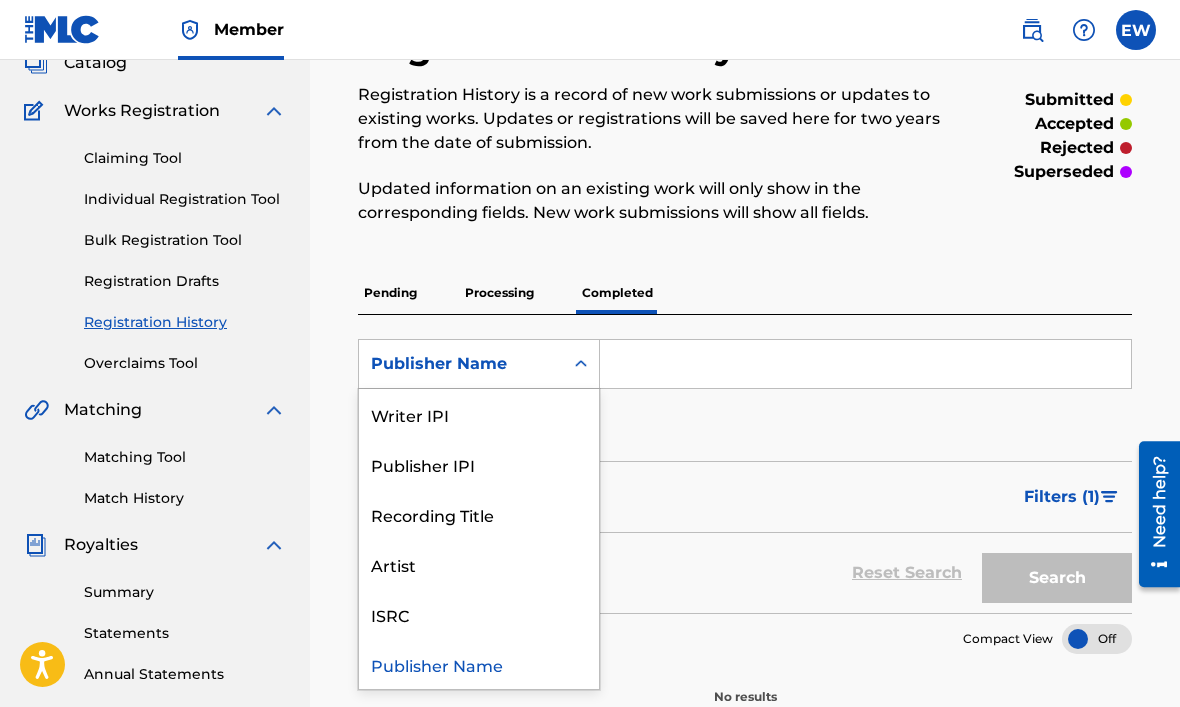 click on "Artist" at bounding box center (479, 564) 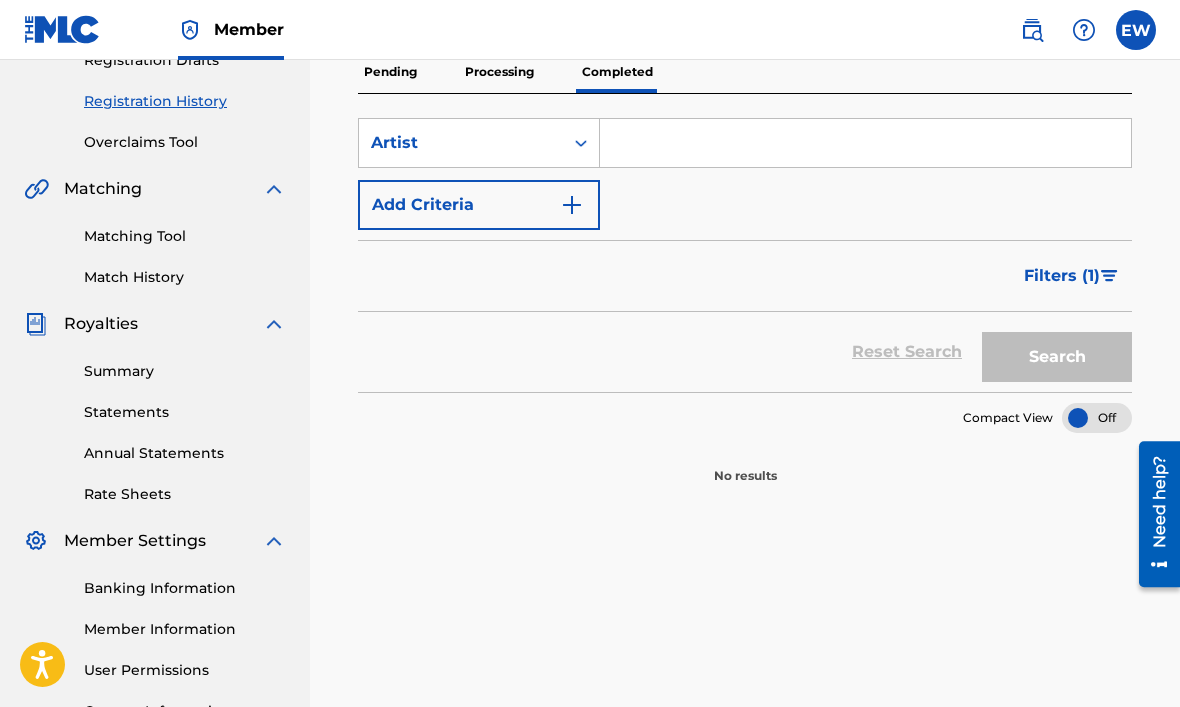 scroll, scrollTop: 356, scrollLeft: 0, axis: vertical 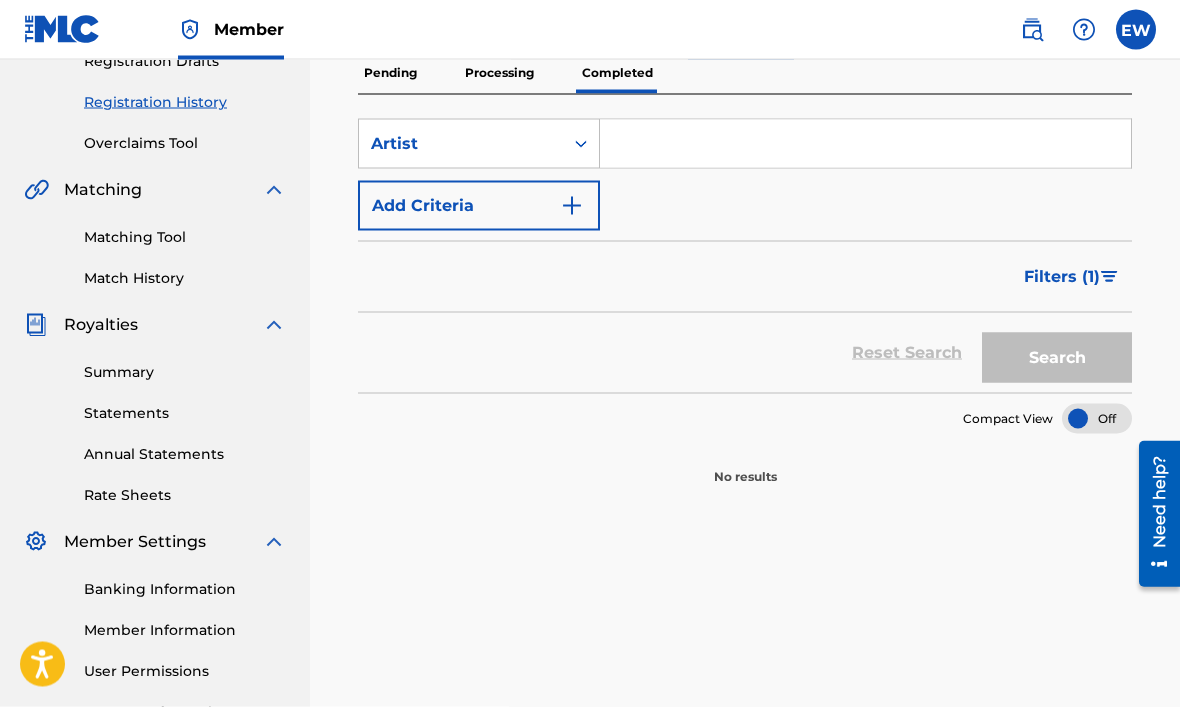 click on "Banking Information" at bounding box center (185, 589) 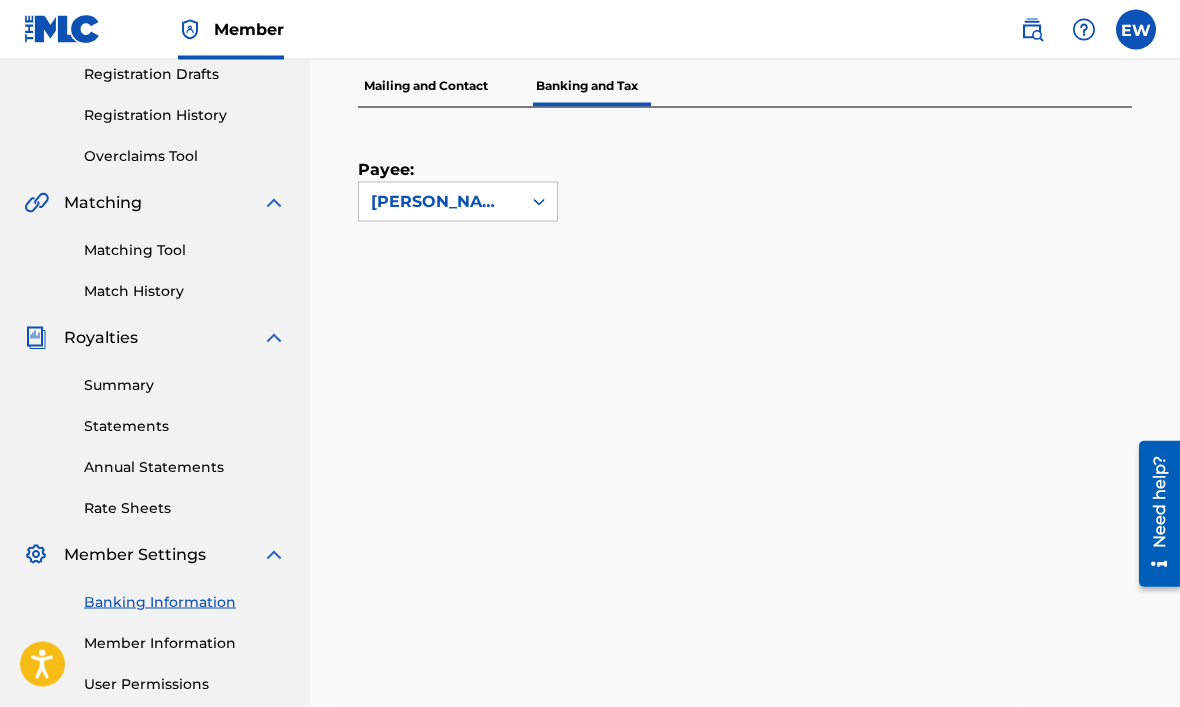 scroll, scrollTop: 344, scrollLeft: 0, axis: vertical 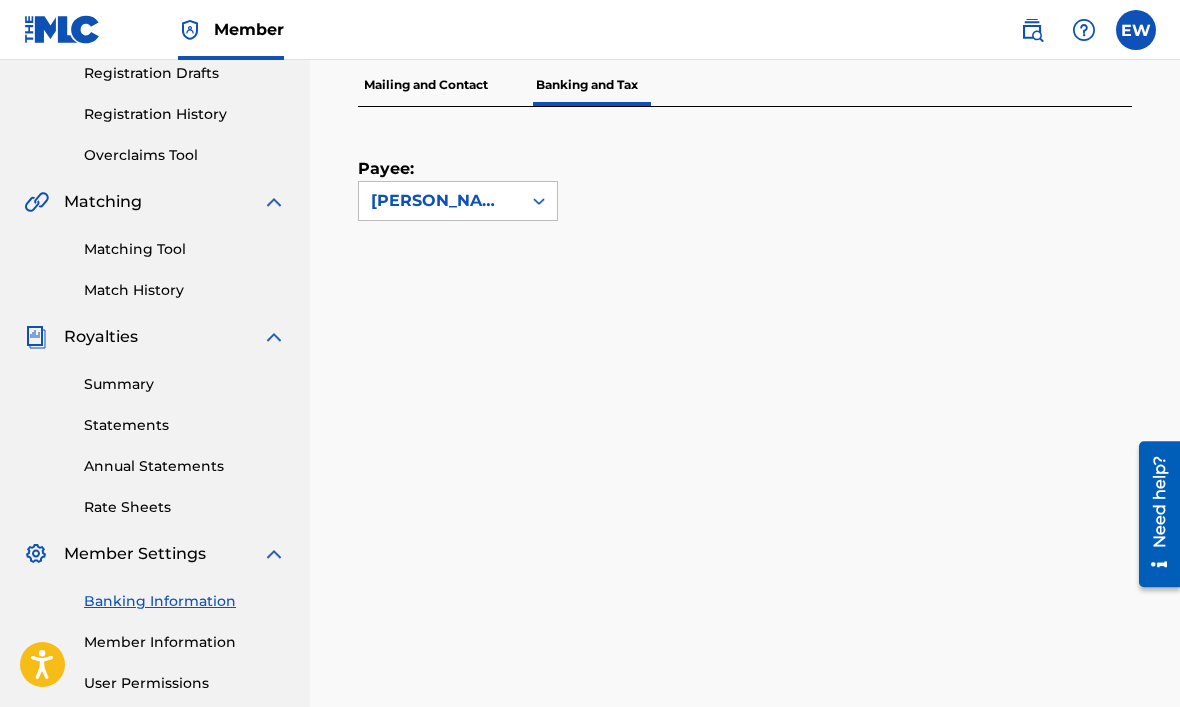 click on "Member Information" at bounding box center (185, 642) 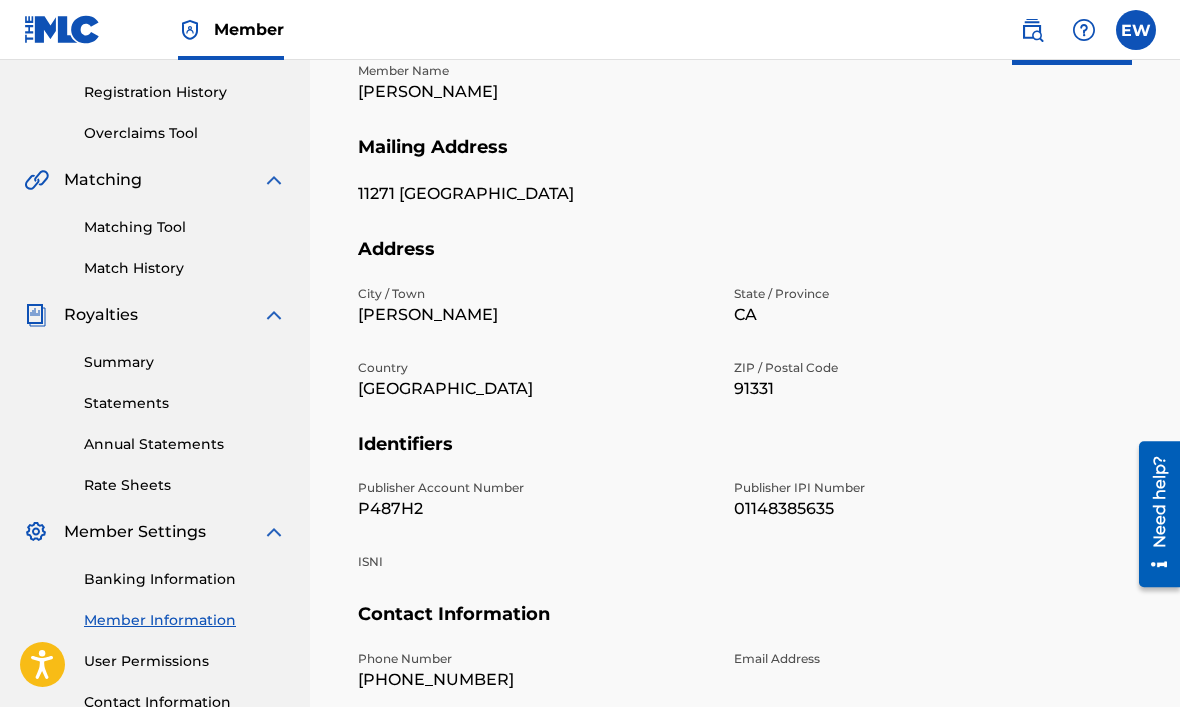scroll, scrollTop: 386, scrollLeft: 0, axis: vertical 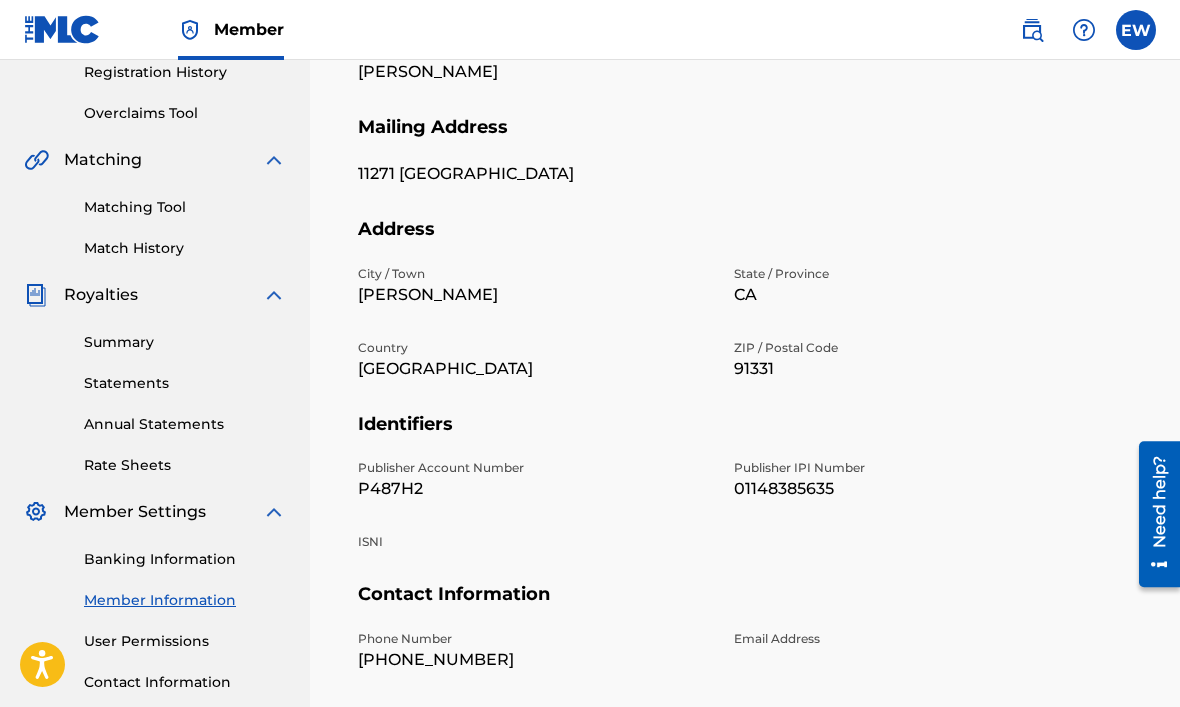 click at bounding box center (274, 512) 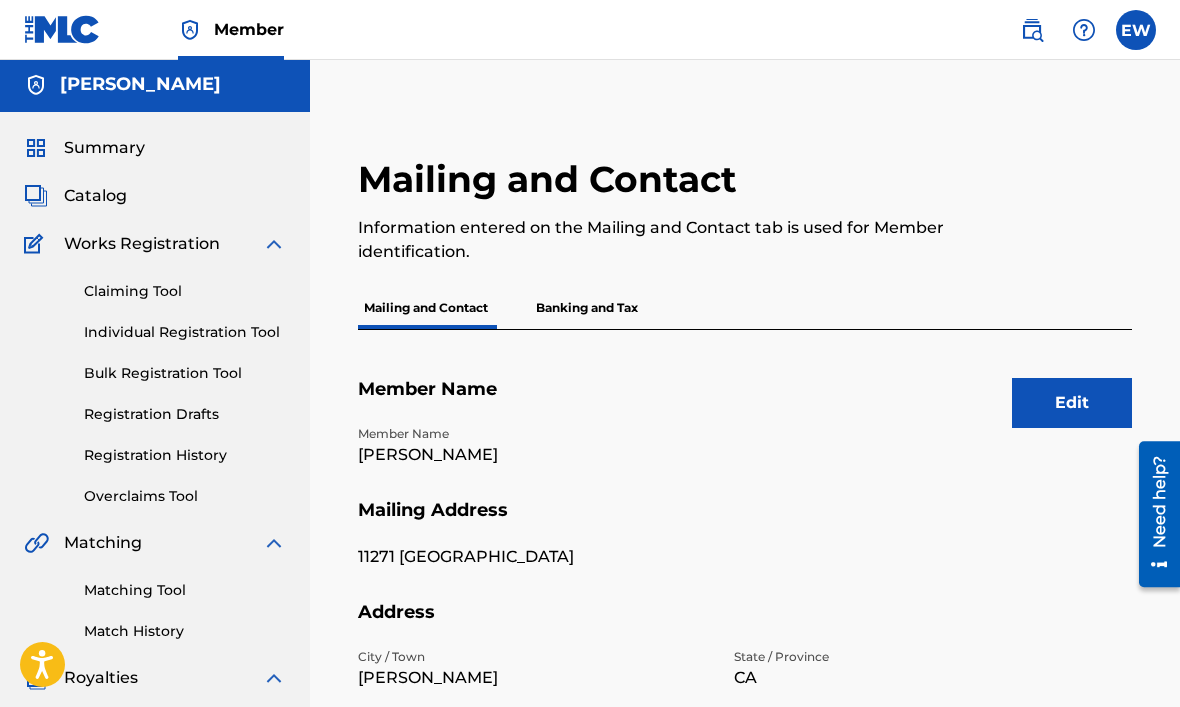 scroll, scrollTop: 0, scrollLeft: 0, axis: both 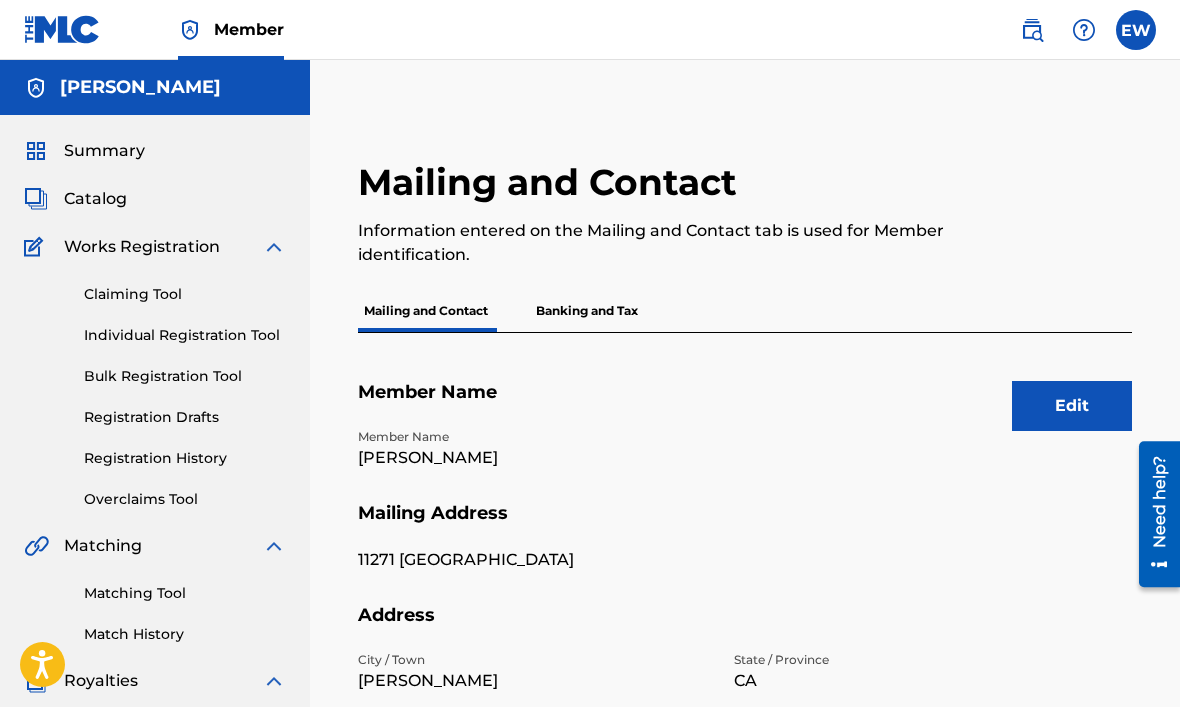 click on "Summary" at bounding box center (104, 151) 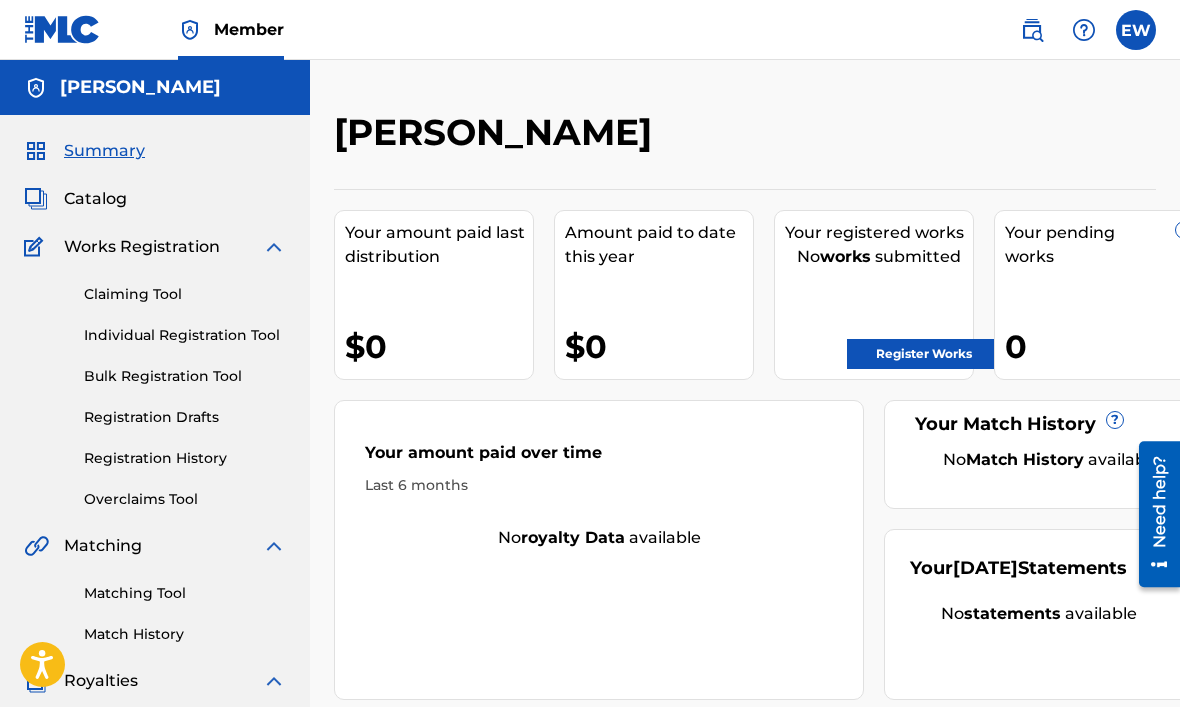 click on "Overclaims Tool" at bounding box center [185, 499] 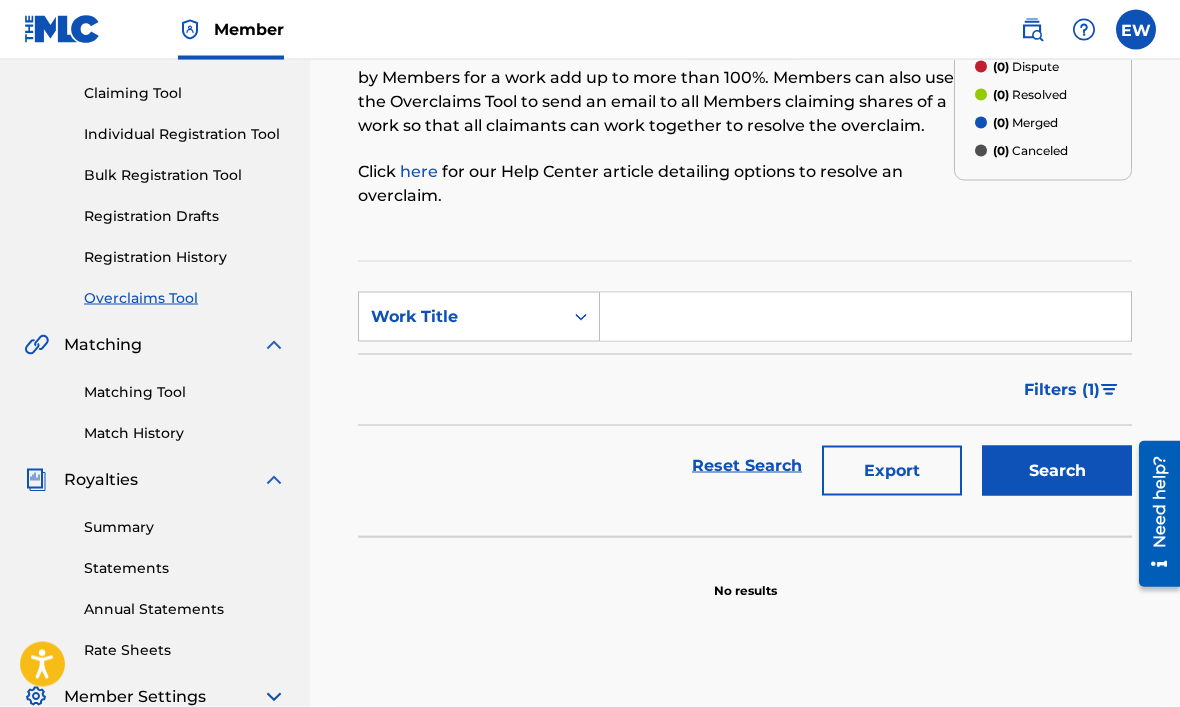 scroll, scrollTop: 205, scrollLeft: 0, axis: vertical 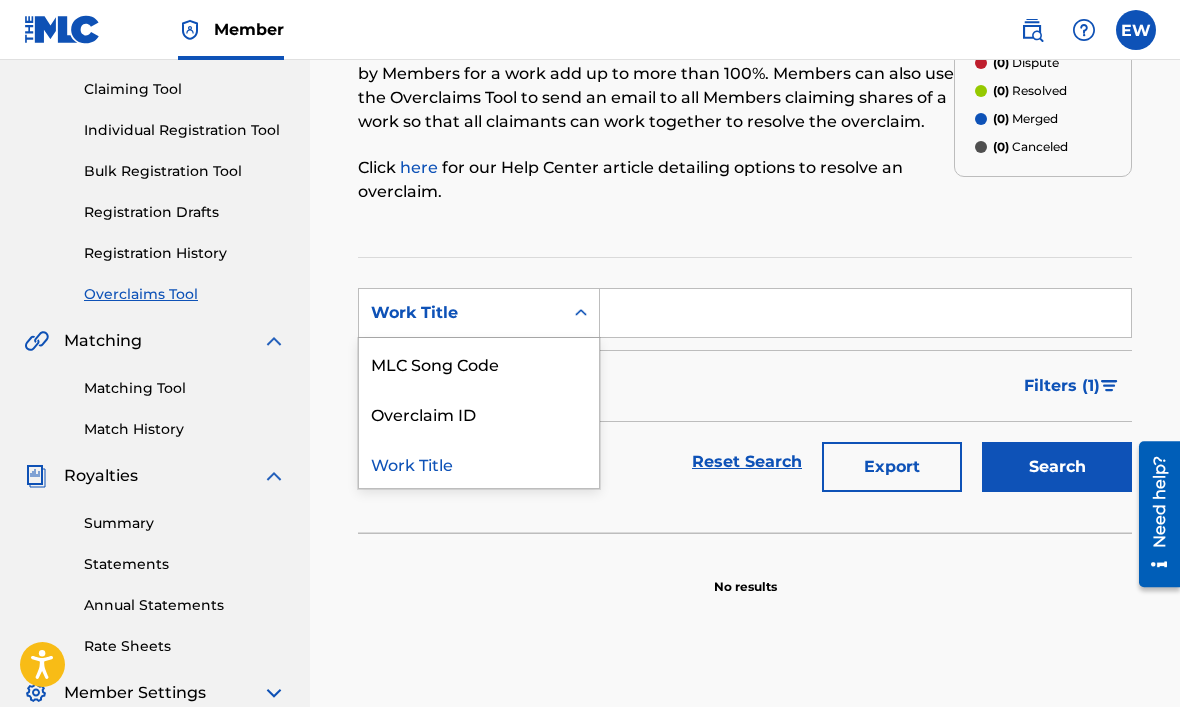 click on "Work Title" at bounding box center (479, 463) 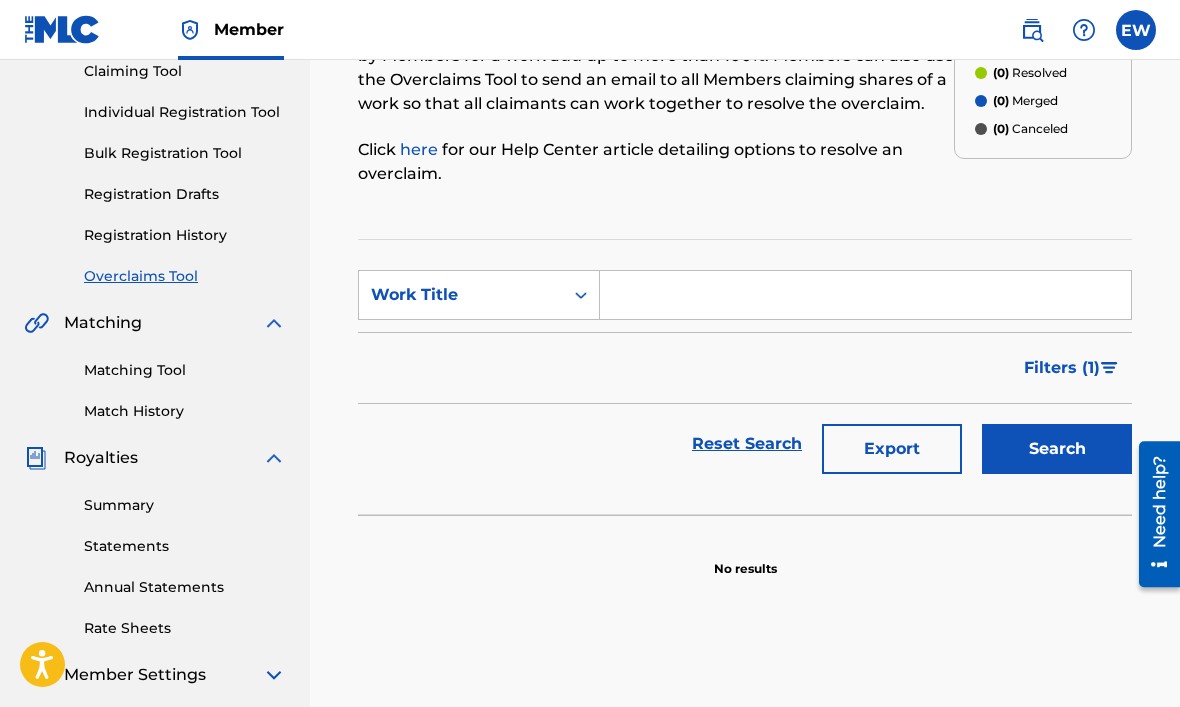scroll, scrollTop: 256, scrollLeft: 0, axis: vertical 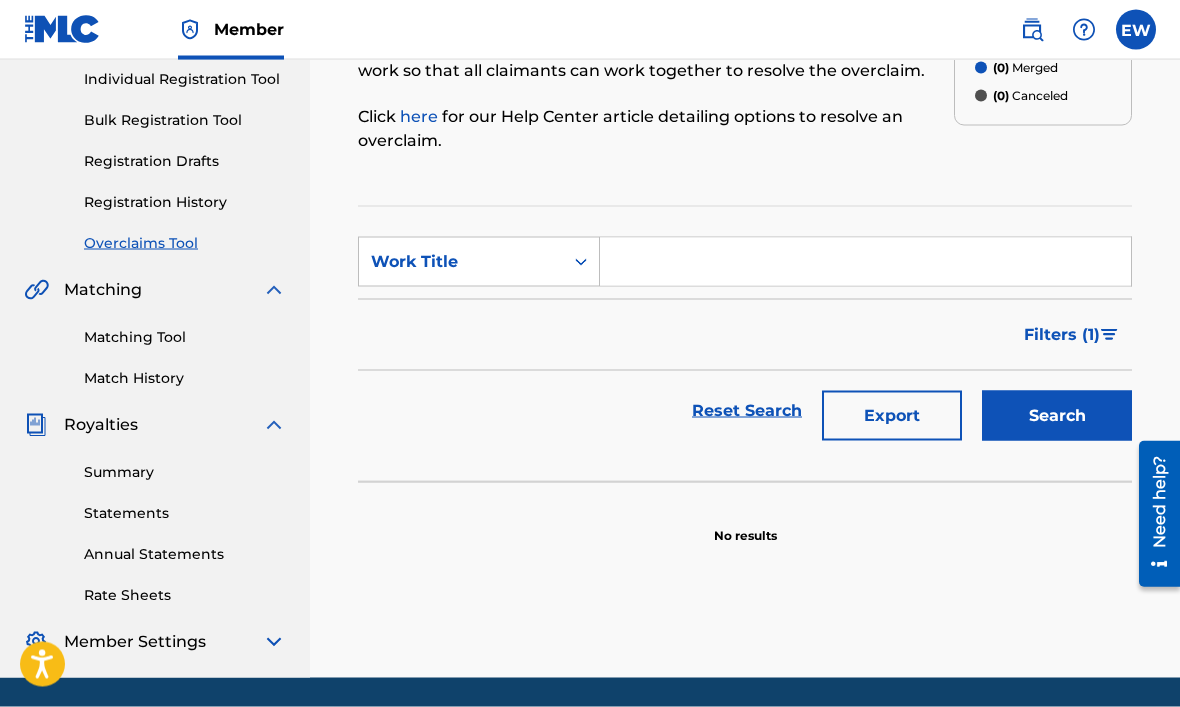 click at bounding box center [274, 425] 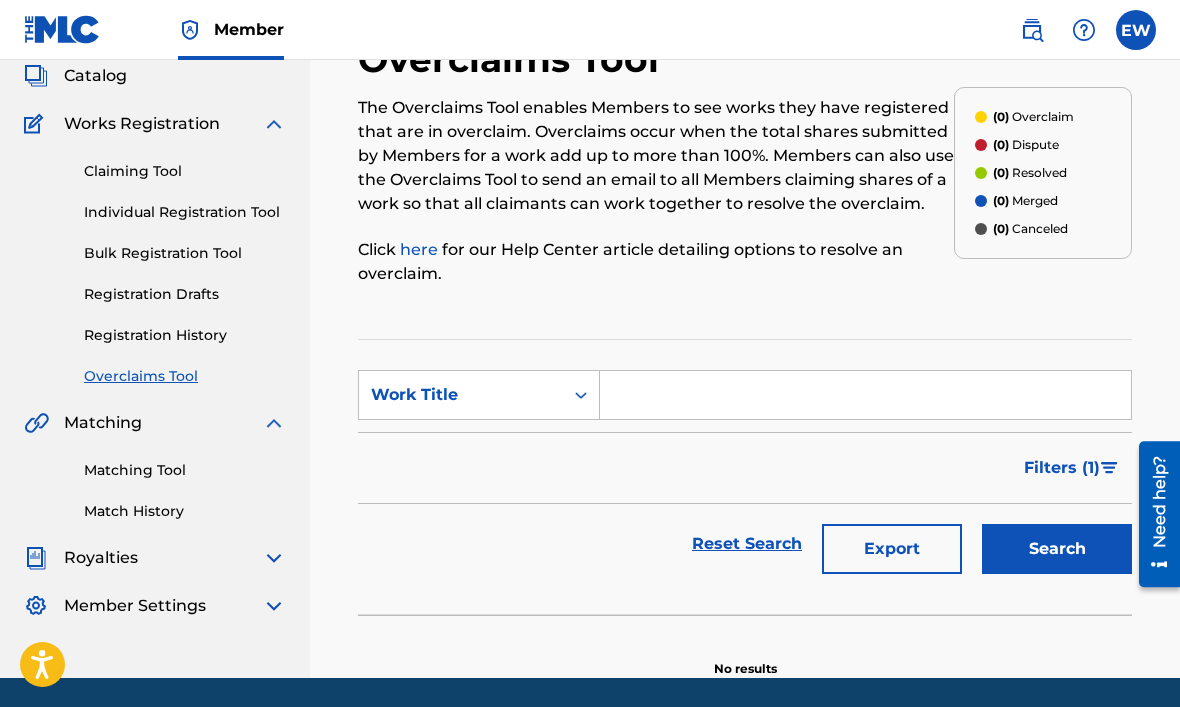click at bounding box center (274, 606) 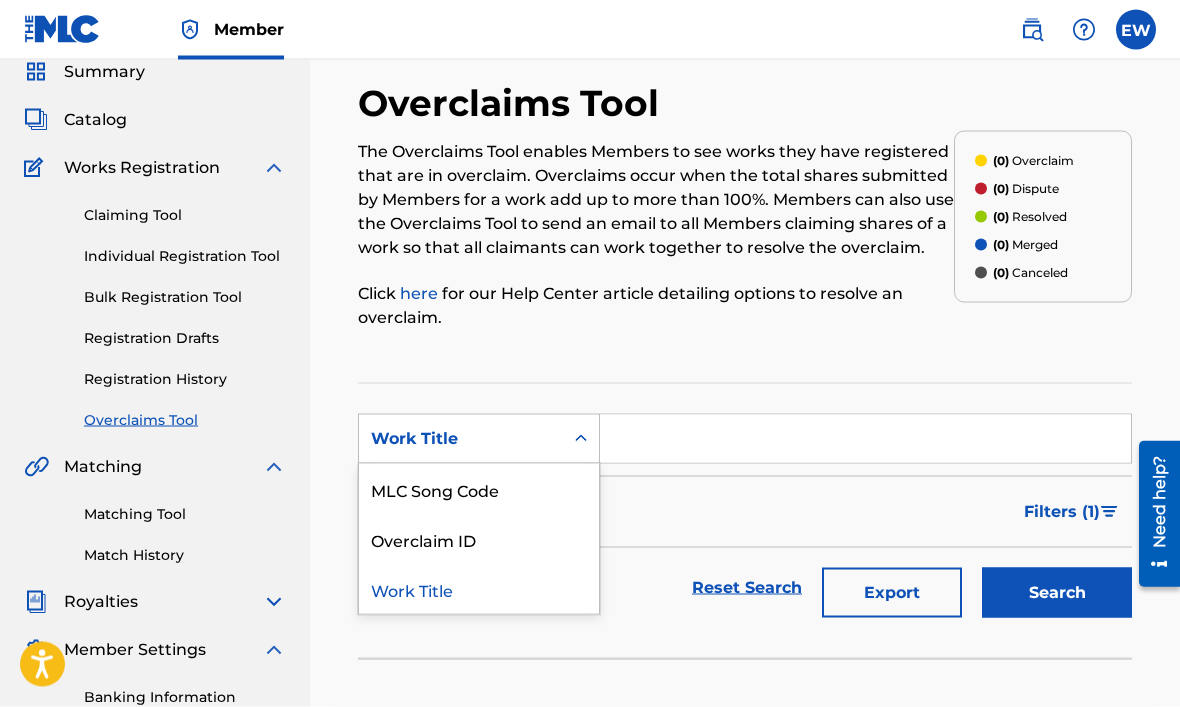 scroll, scrollTop: 84, scrollLeft: 0, axis: vertical 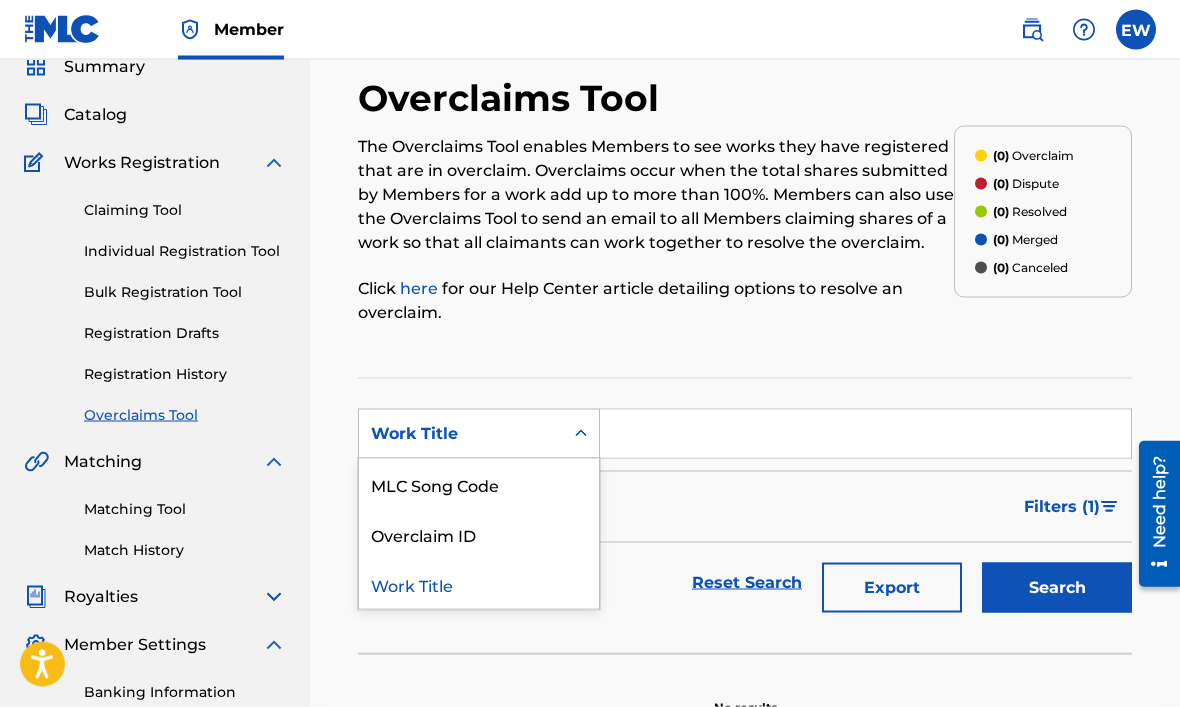 click on "Work Title" at bounding box center [479, 584] 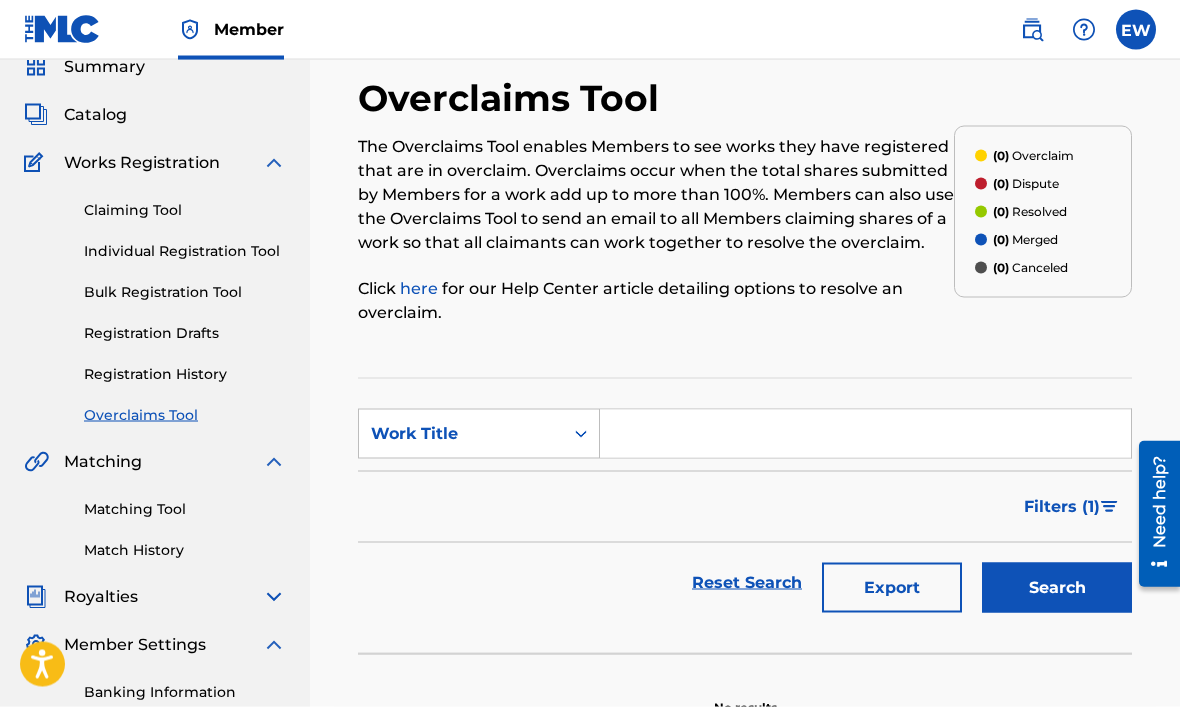 scroll, scrollTop: 85, scrollLeft: 0, axis: vertical 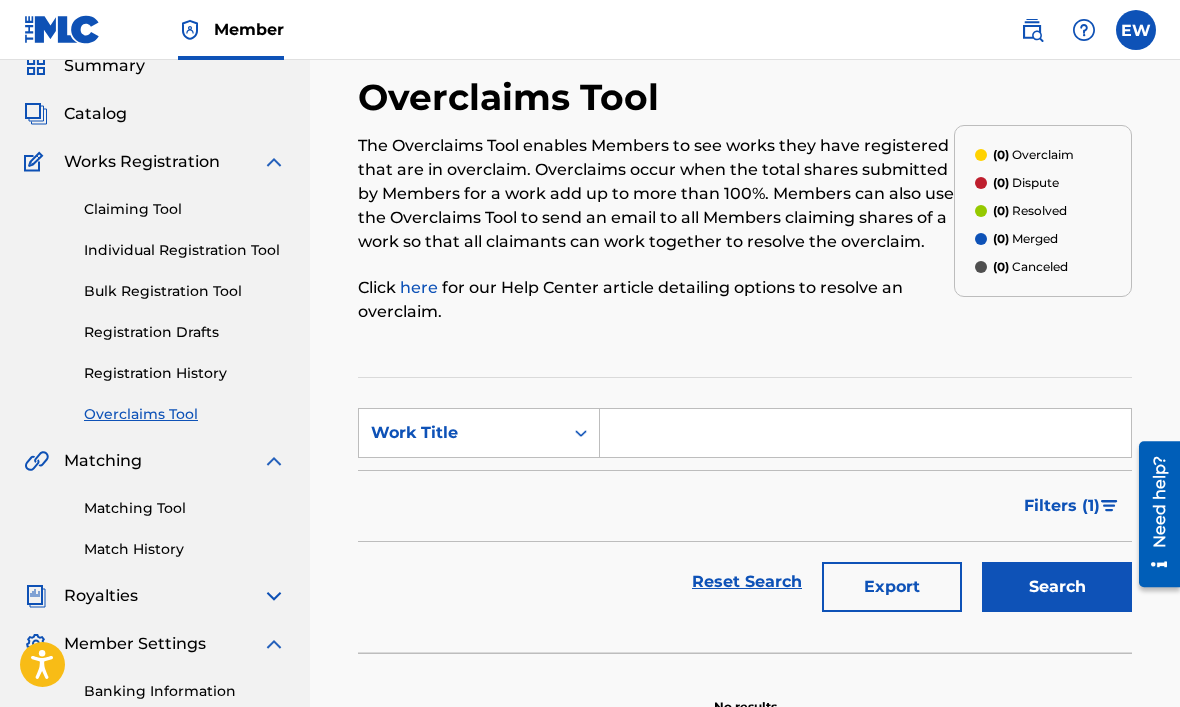 click at bounding box center [865, 433] 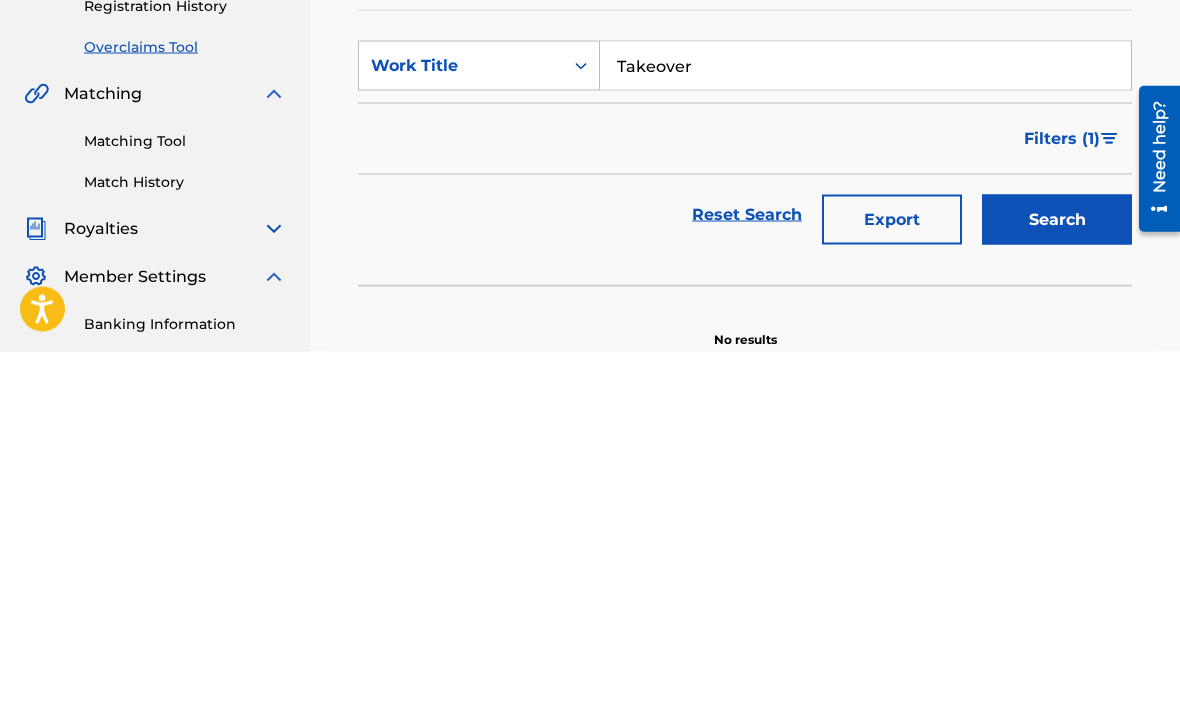 type on "Takeover" 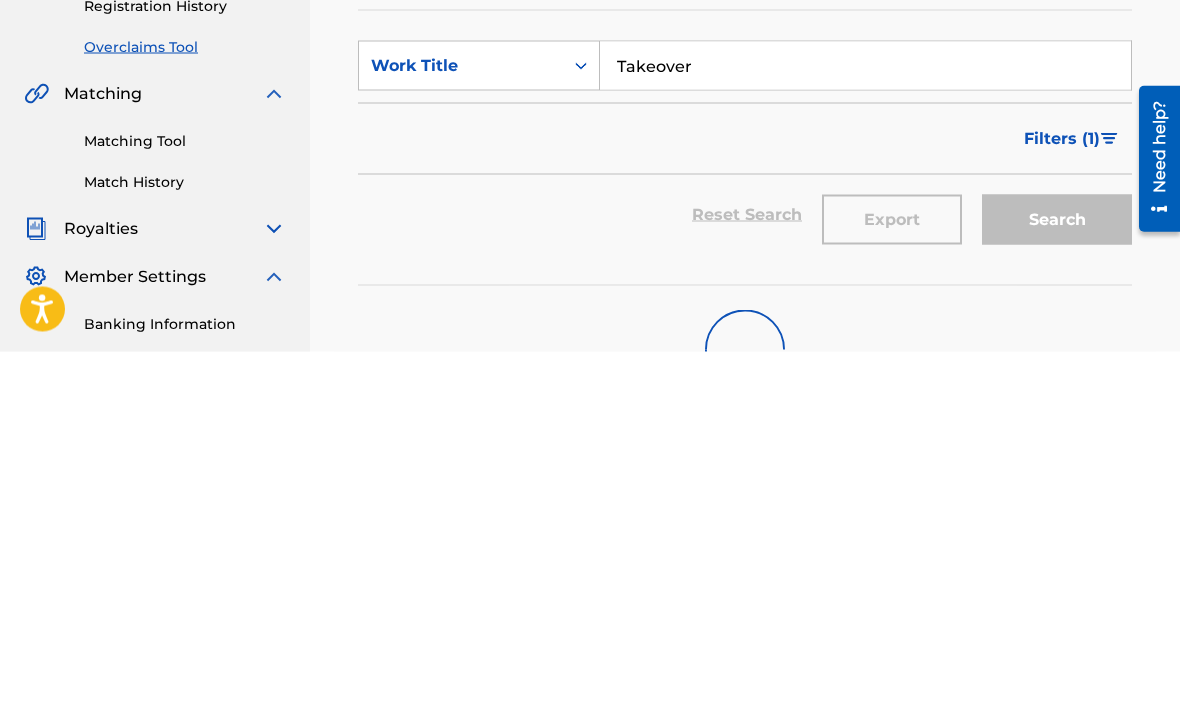 scroll, scrollTop: 297, scrollLeft: 0, axis: vertical 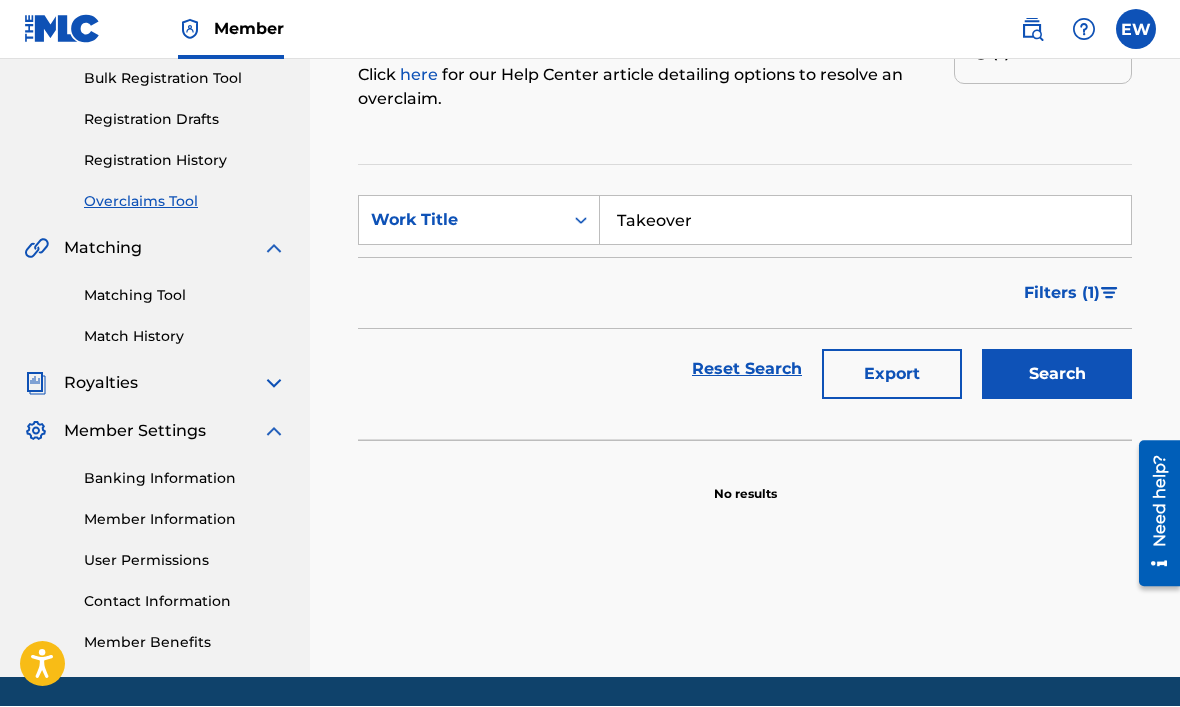 click on "Search" at bounding box center [1057, 375] 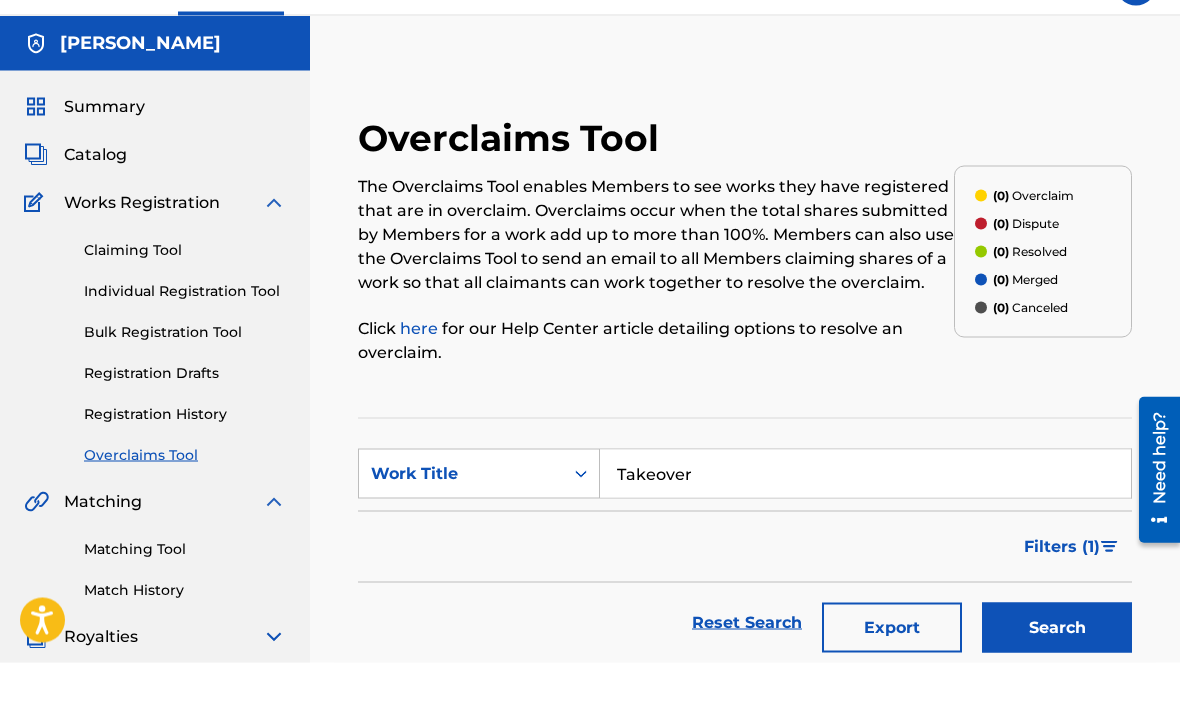 scroll, scrollTop: 46, scrollLeft: 0, axis: vertical 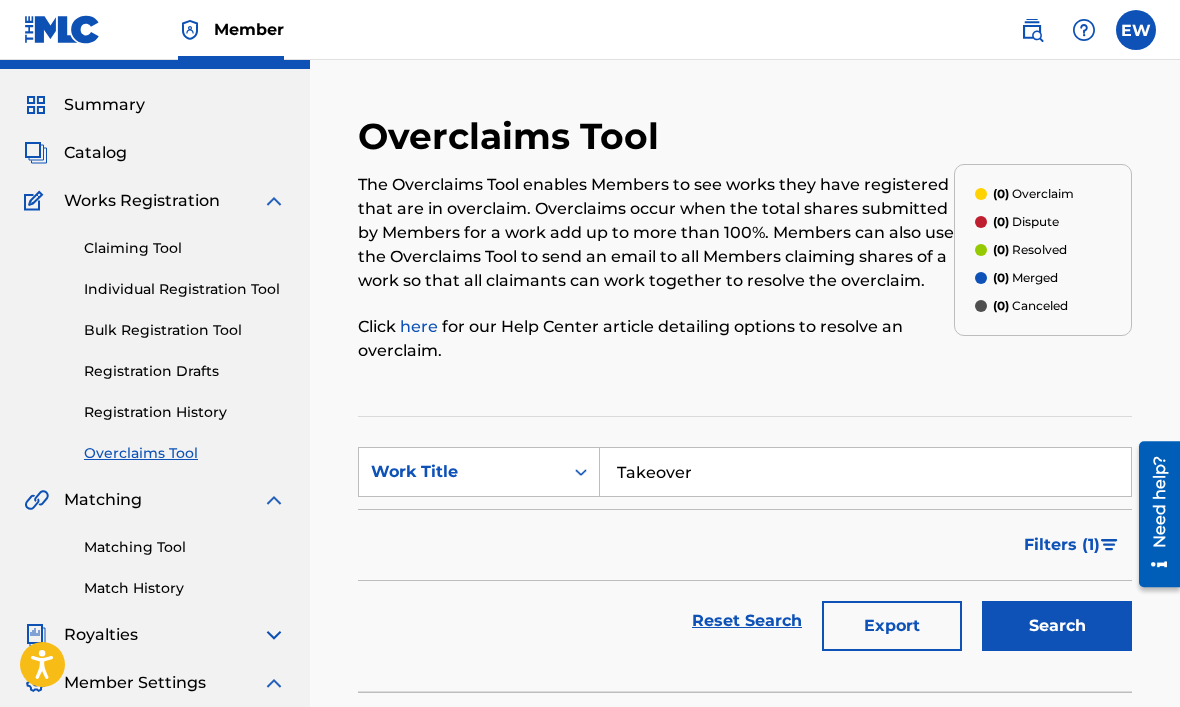 click at bounding box center [274, 201] 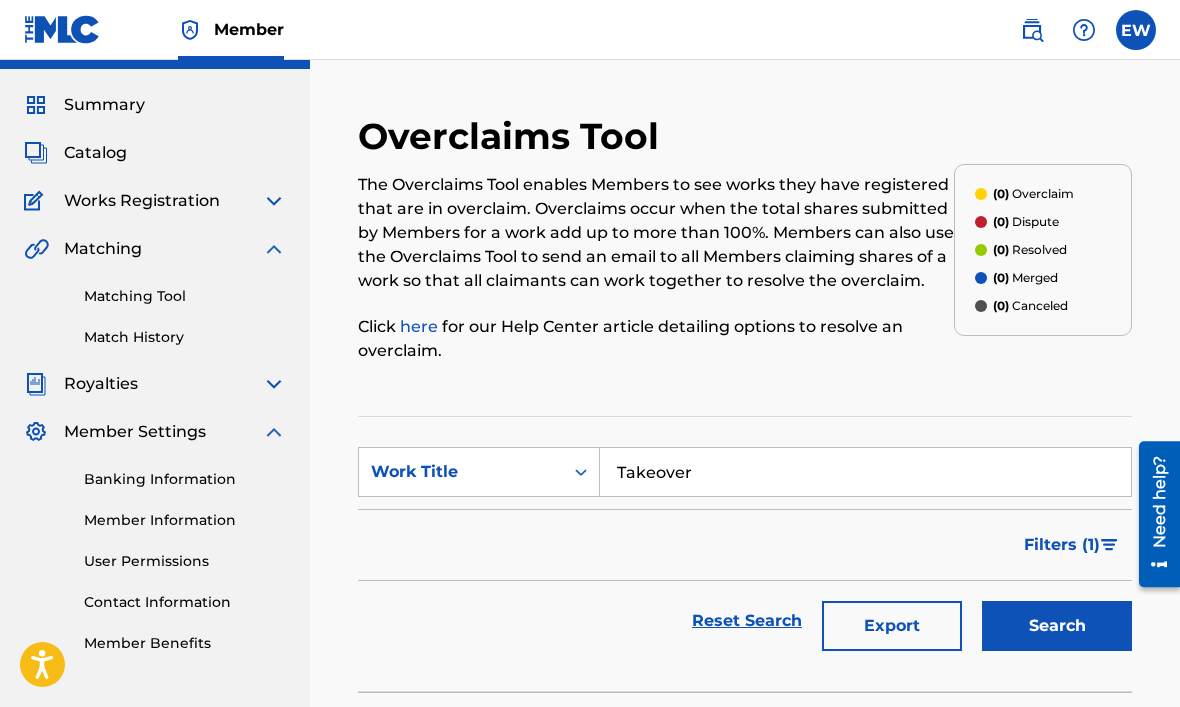 click at bounding box center (274, 249) 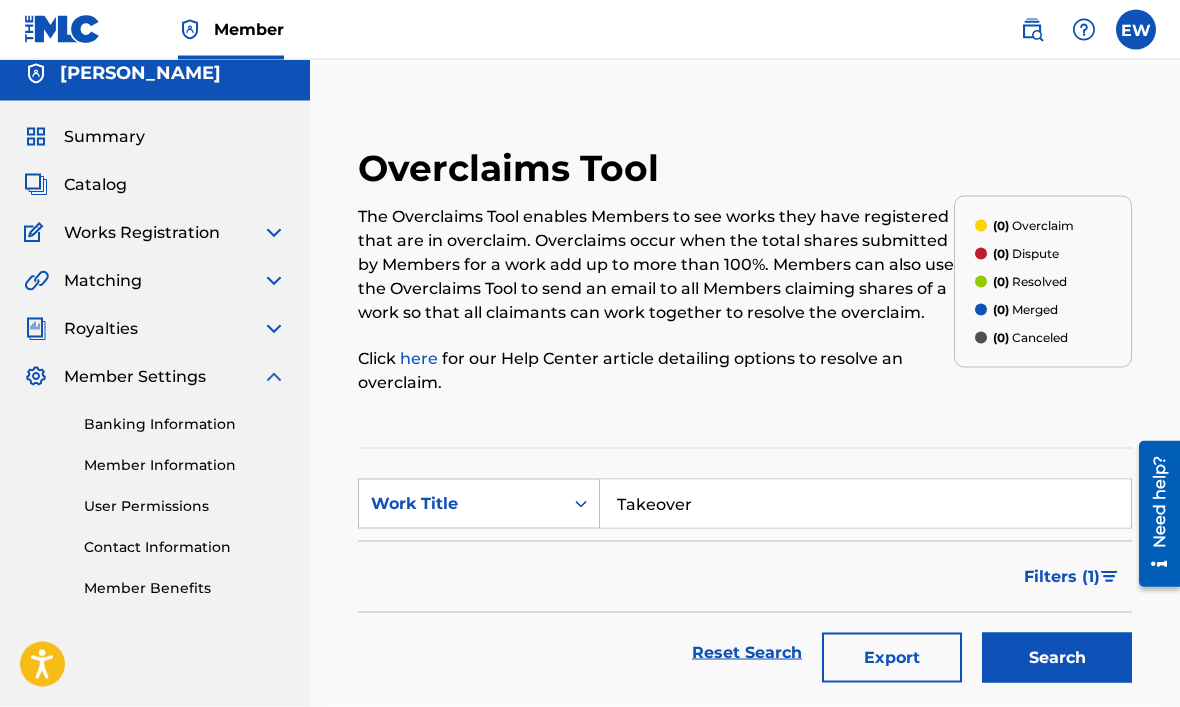 scroll, scrollTop: 0, scrollLeft: 0, axis: both 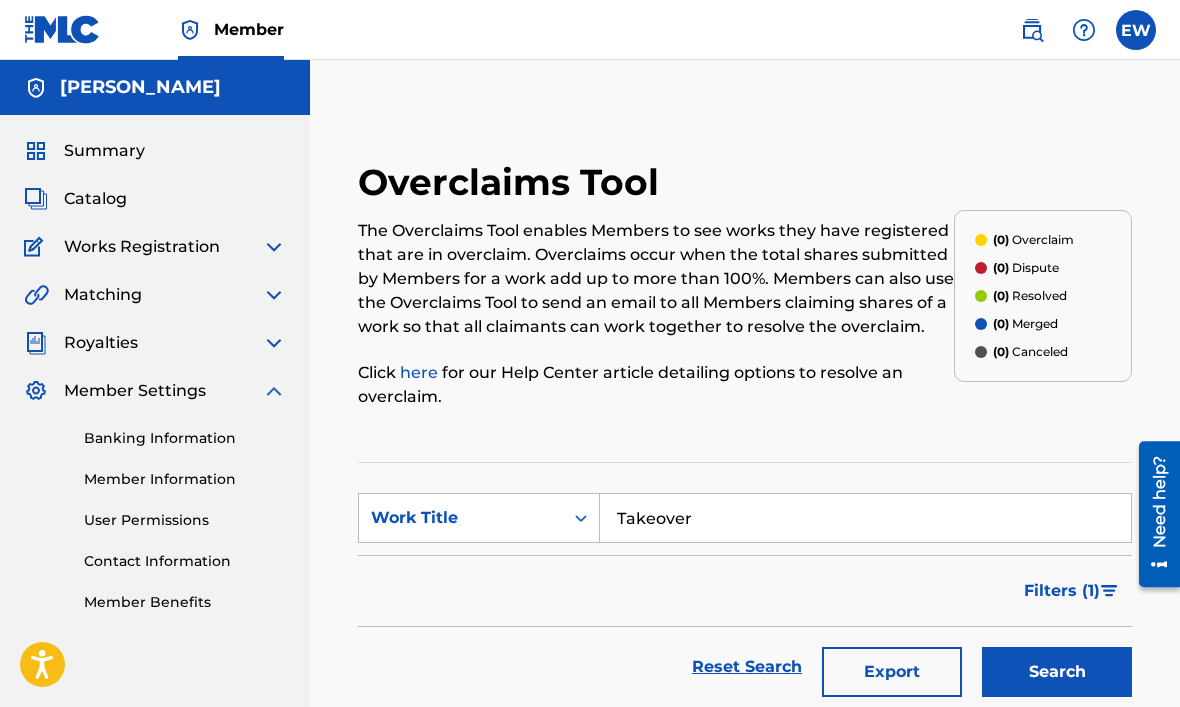 click on "[PERSON_NAME]" at bounding box center (155, 87) 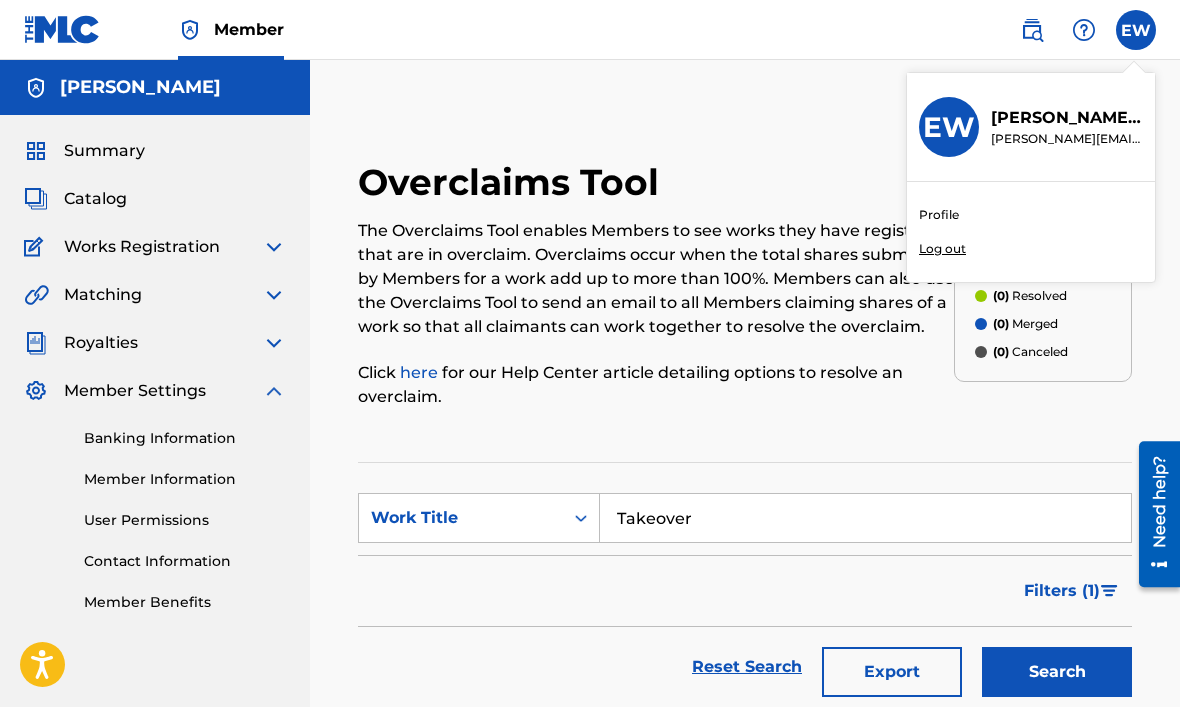 click on "Profile" at bounding box center [939, 215] 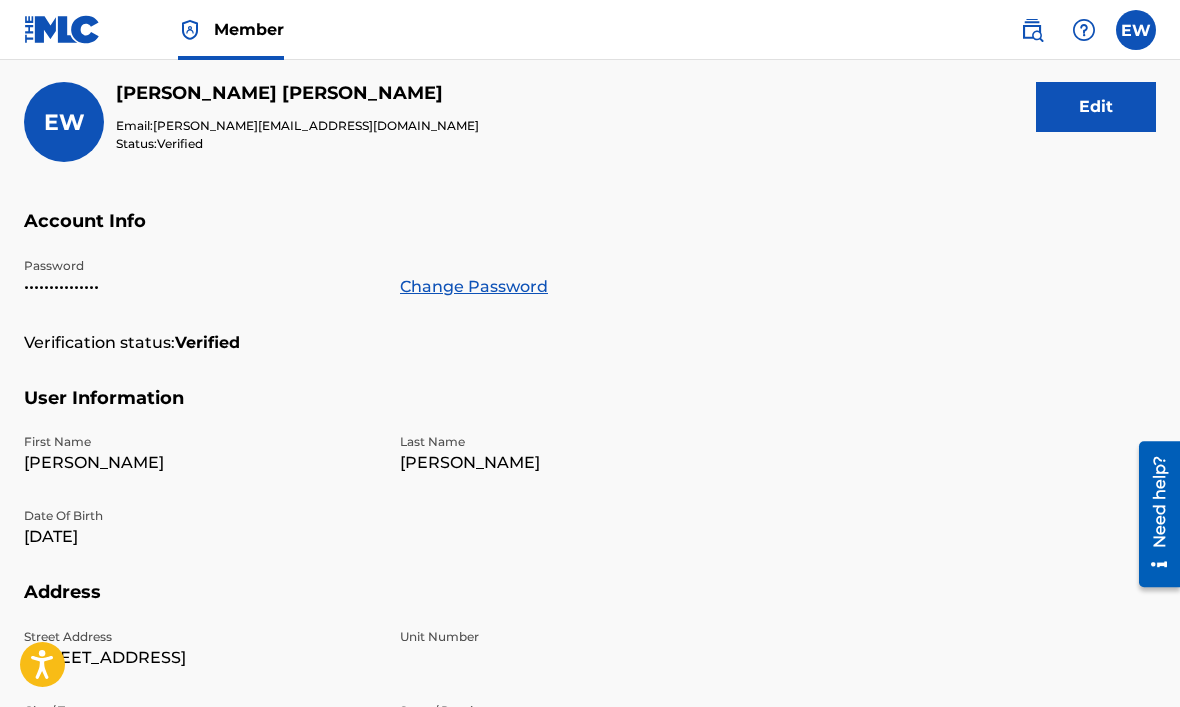 scroll, scrollTop: 231, scrollLeft: 0, axis: vertical 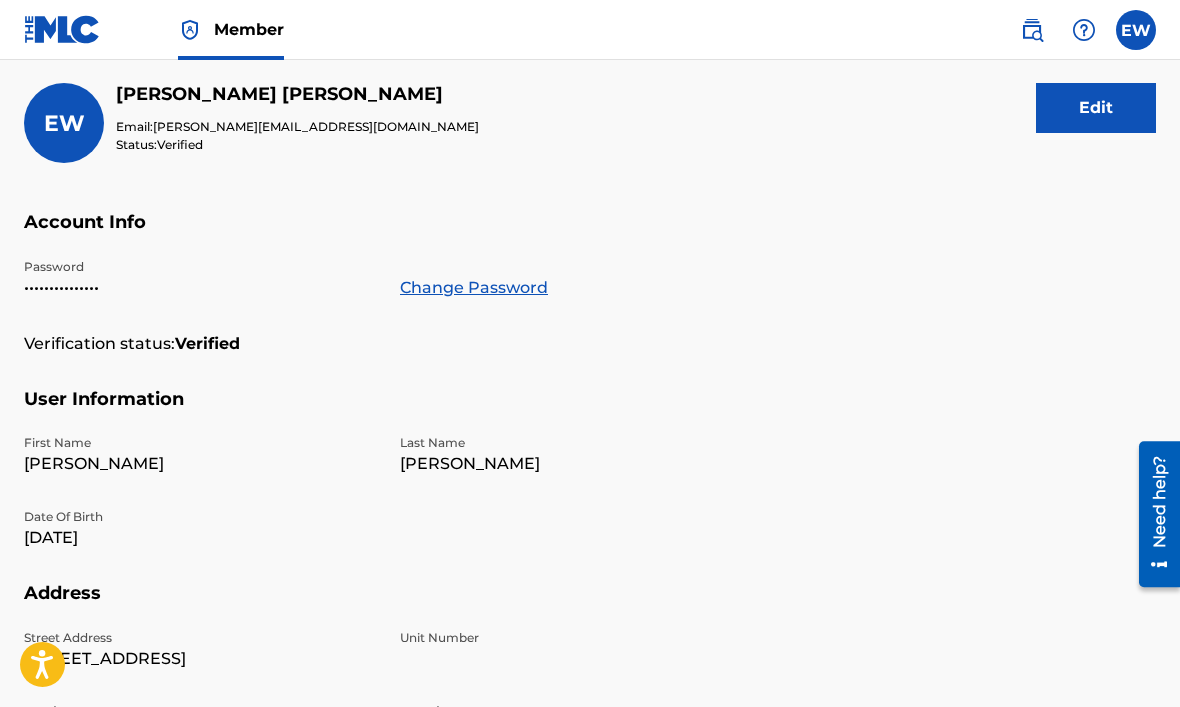 click on "•••••••••••••••" at bounding box center [200, 288] 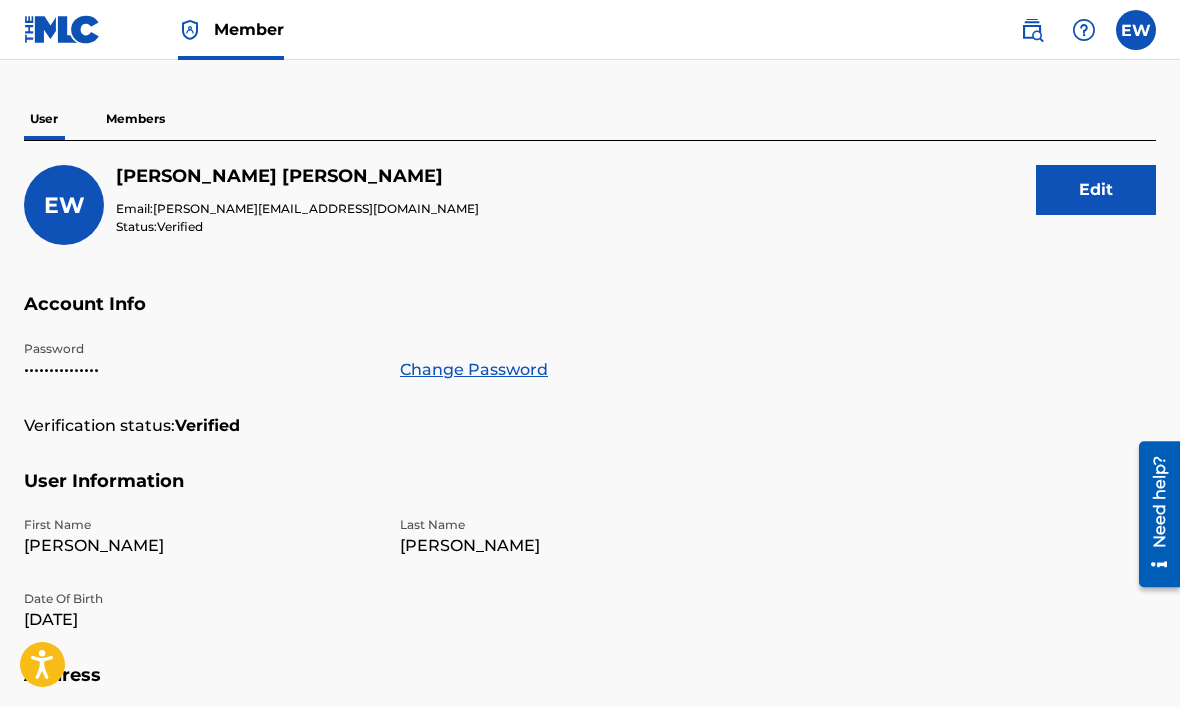 scroll, scrollTop: 144, scrollLeft: 0, axis: vertical 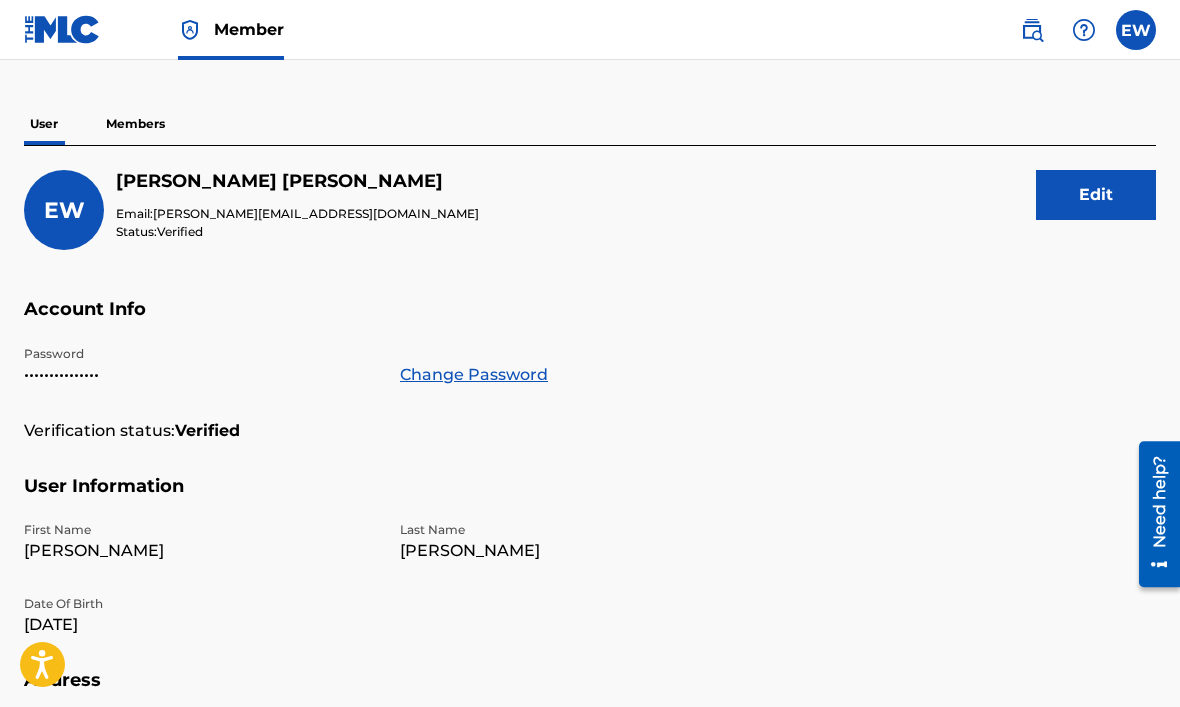 click on "Members" at bounding box center (135, 124) 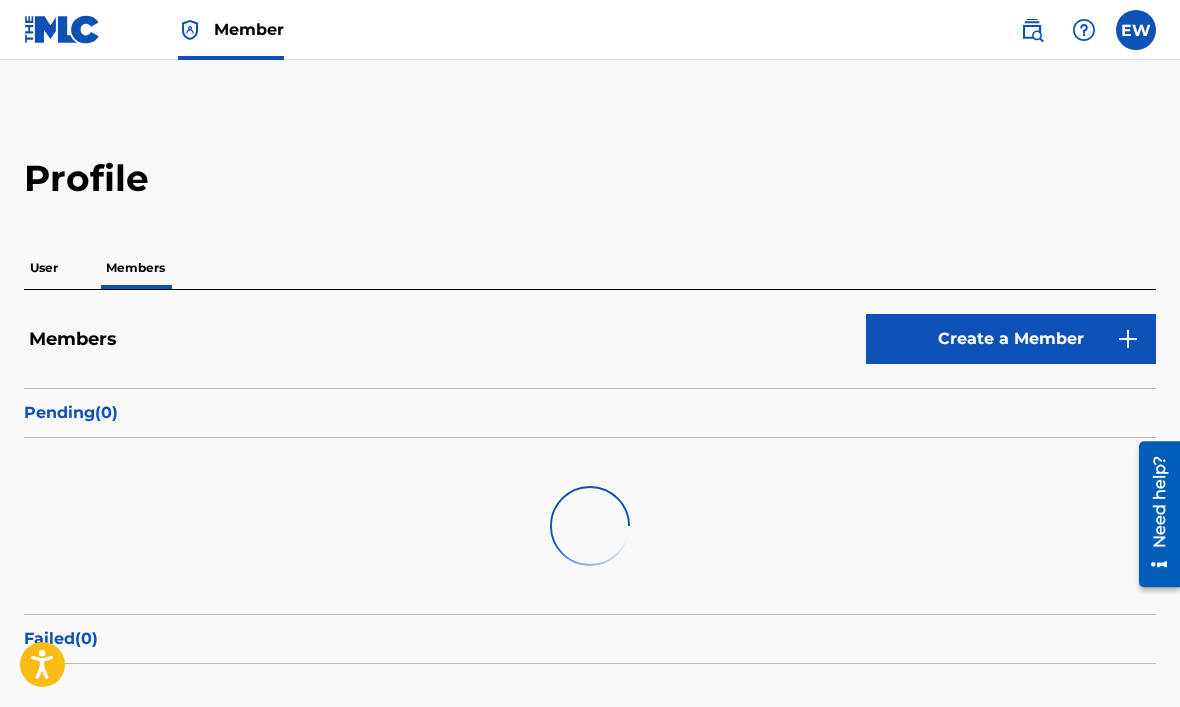 scroll, scrollTop: 0, scrollLeft: 0, axis: both 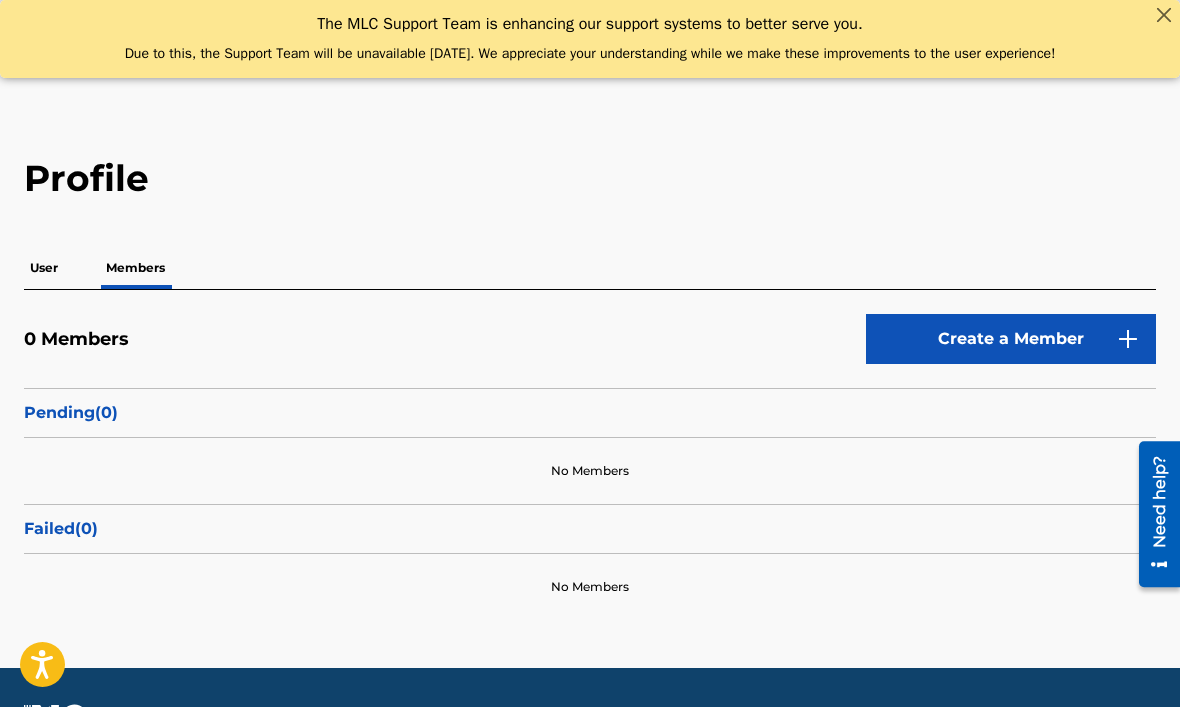 click at bounding box center (1128, 339) 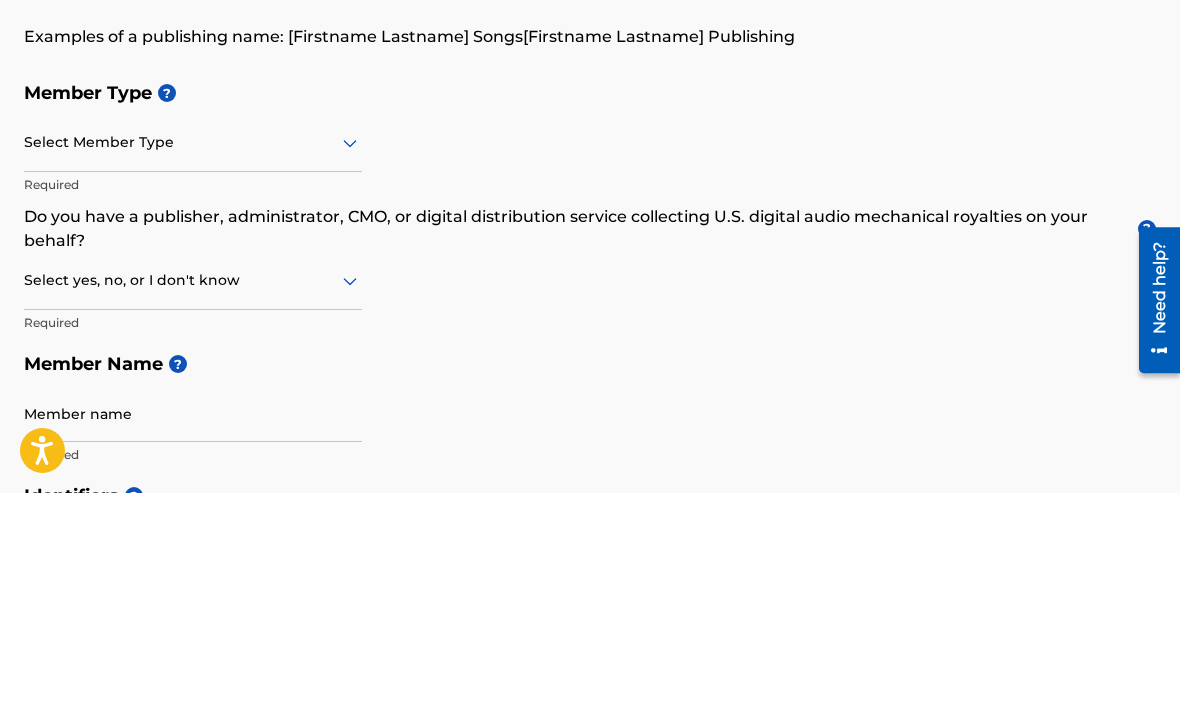 click on "Member Type ? Select Member Type Required Do you have a publisher, administrator, CMO, or digital distribution service collecting U.S. digital audio mechanical royalties on your behalf? ? Select yes, no, or I don't know Required Member Name ? Member name Required" at bounding box center [590, 487] 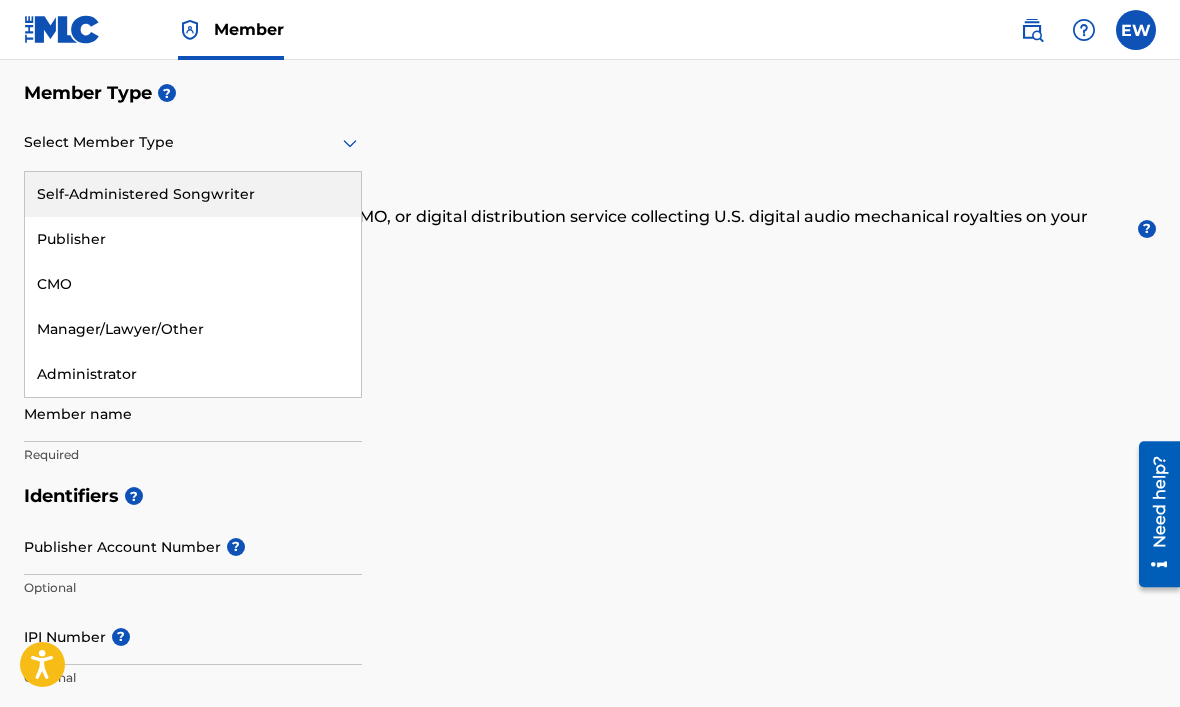 scroll, scrollTop: 213, scrollLeft: 0, axis: vertical 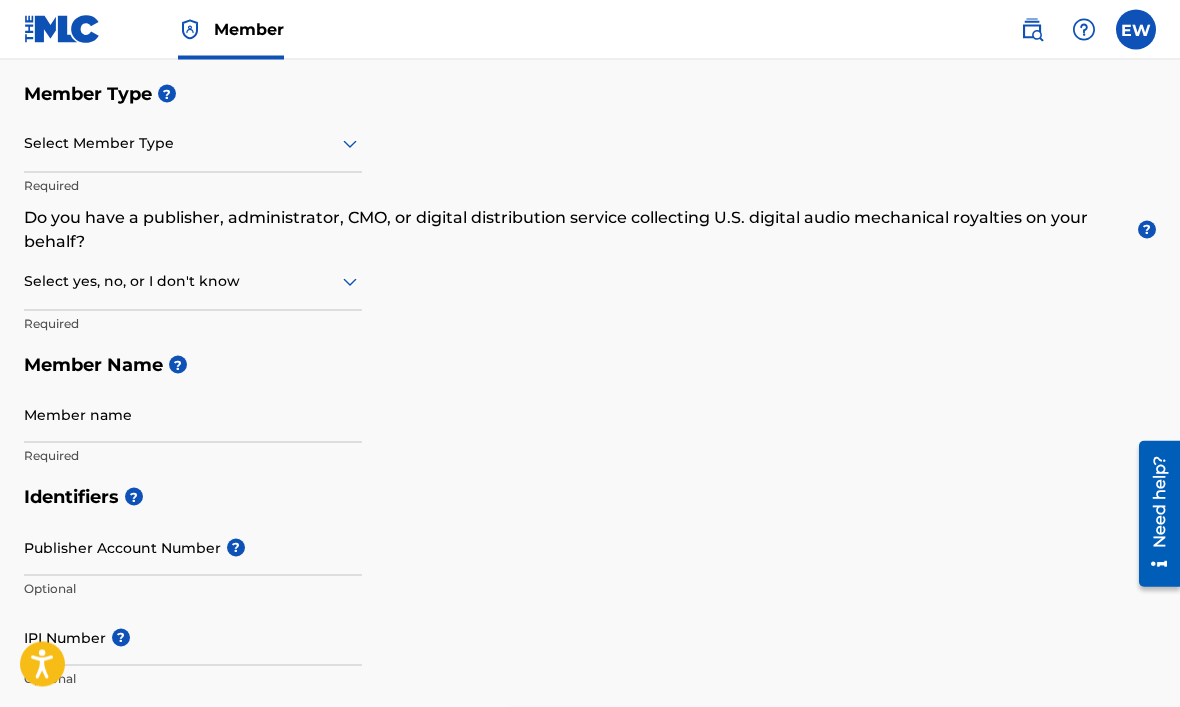 click on "Member Type ? Select Member Type Required Do you have a publisher, administrator, CMO, or digital distribution service collecting U.S. digital audio mechanical royalties on your behalf? ? Select yes, no, or I don't know Required Member Name ? Member name Required" at bounding box center [590, 274] 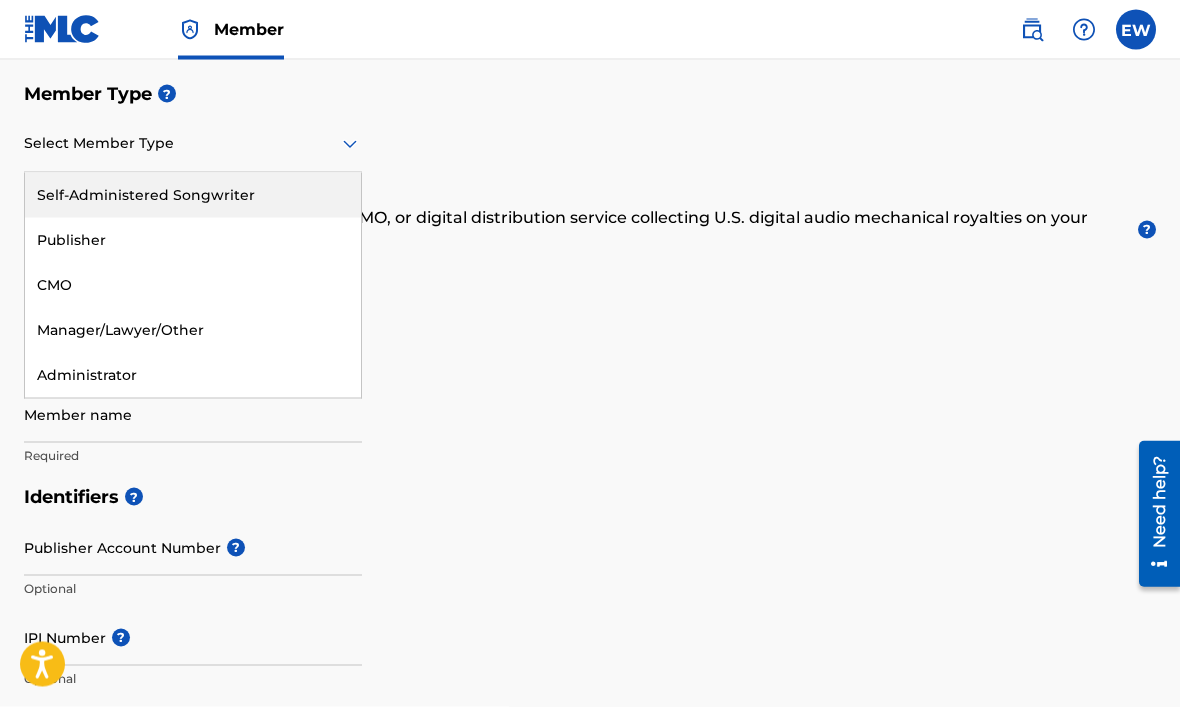 click on "Self-Administered Songwriter" at bounding box center (193, 195) 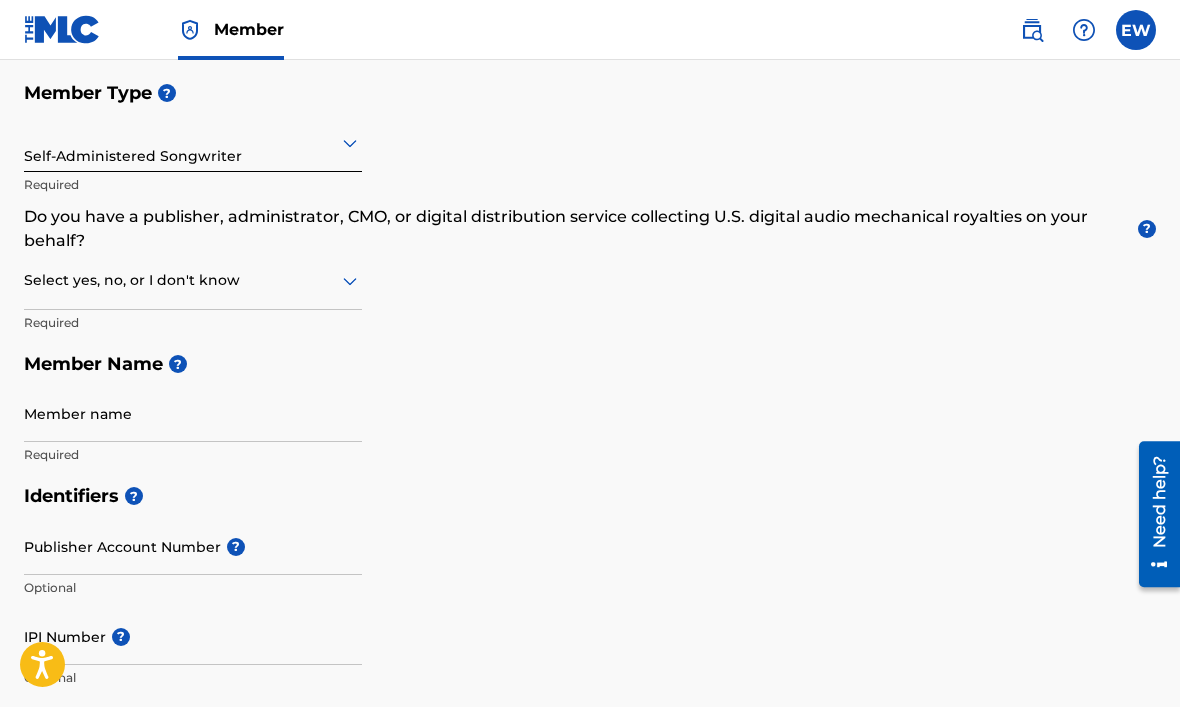 scroll, scrollTop: 213, scrollLeft: 0, axis: vertical 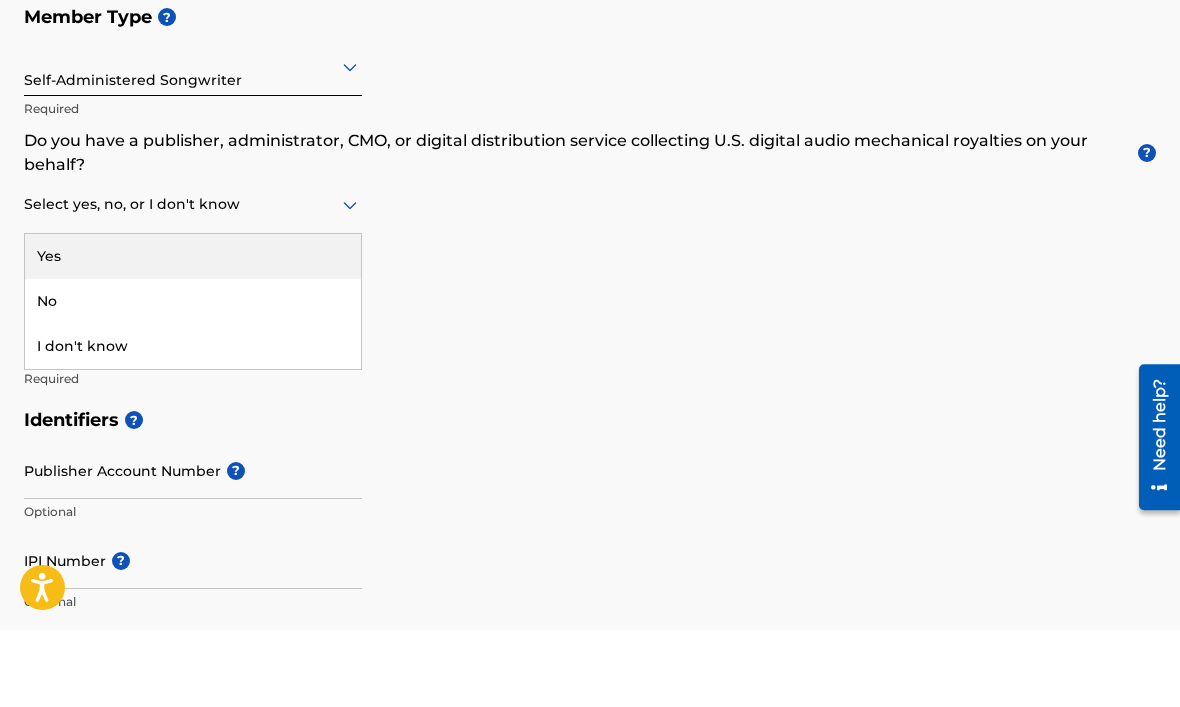 click on "Yes" at bounding box center (193, 333) 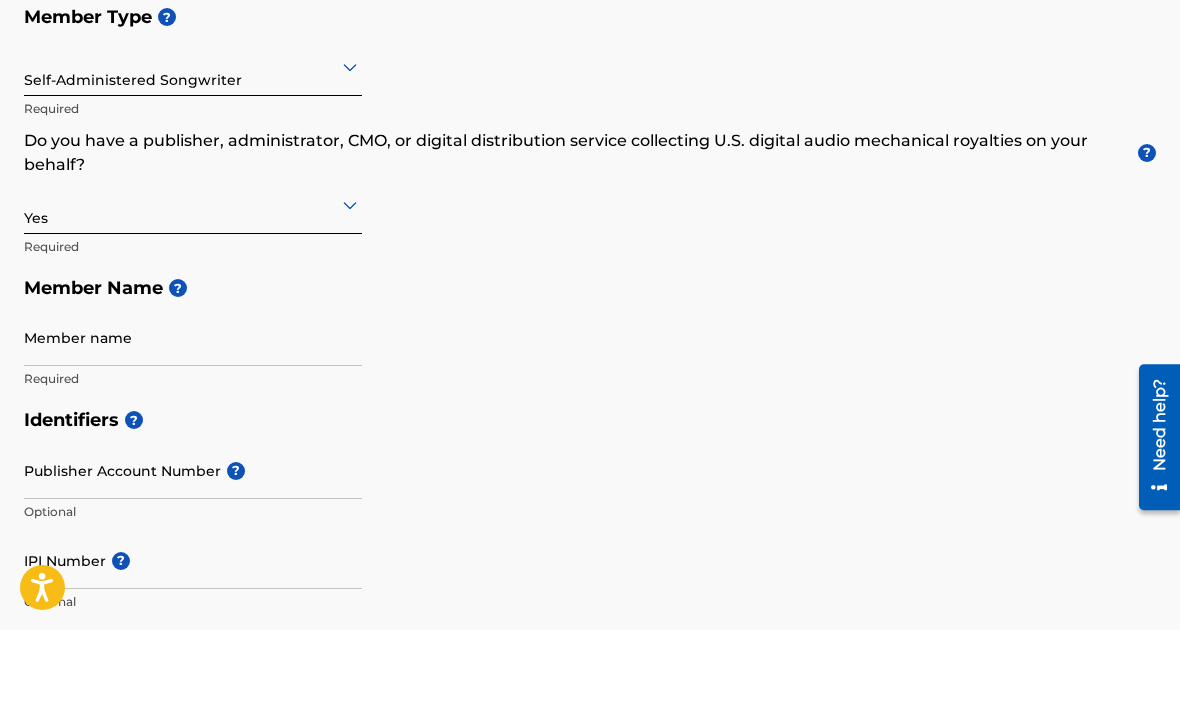 scroll, scrollTop: 291, scrollLeft: 0, axis: vertical 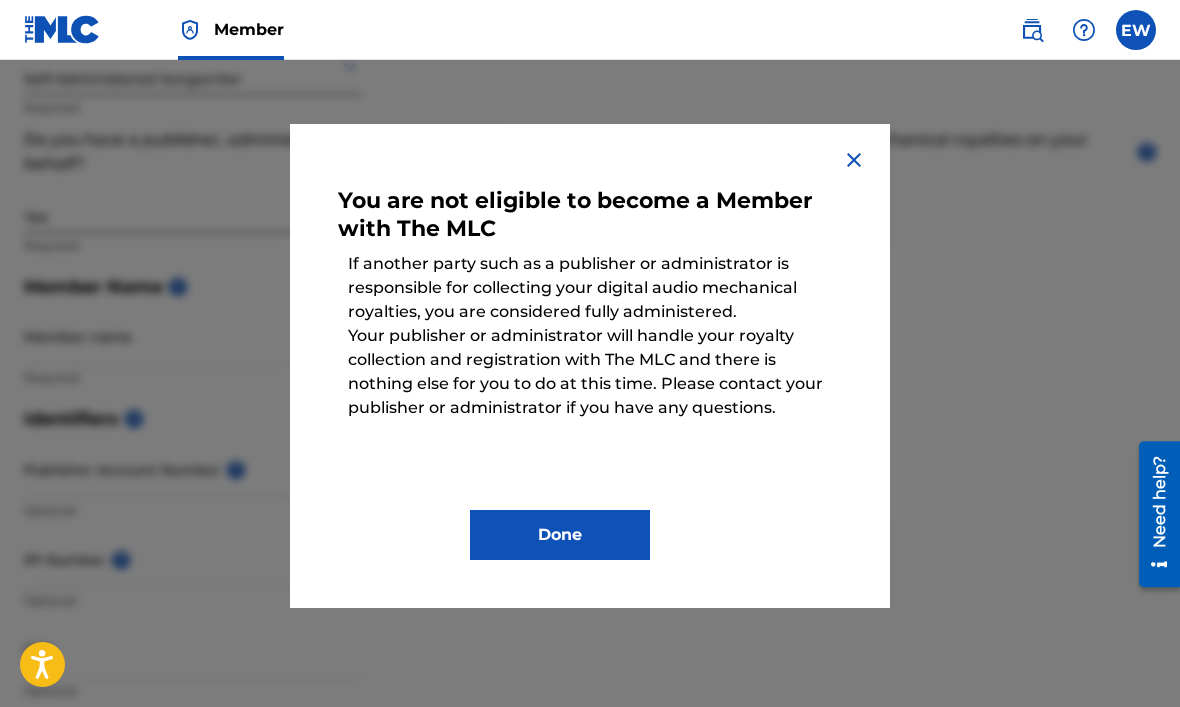 click at bounding box center [854, 160] 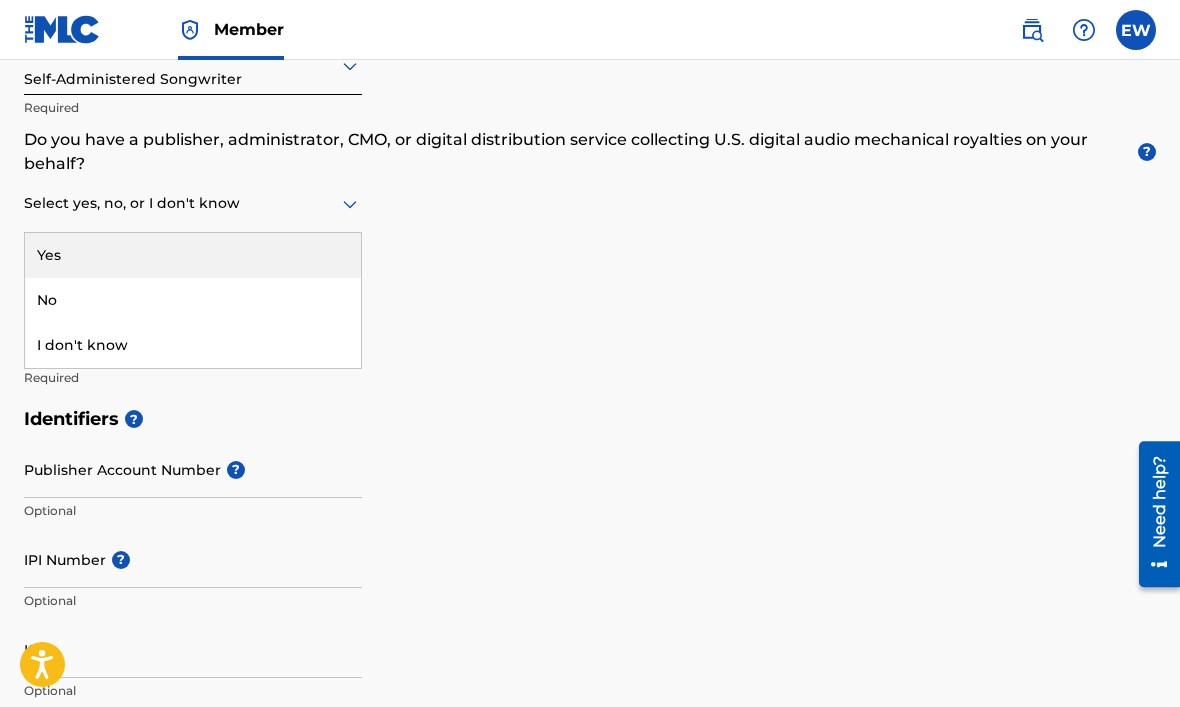 scroll, scrollTop: 290, scrollLeft: 0, axis: vertical 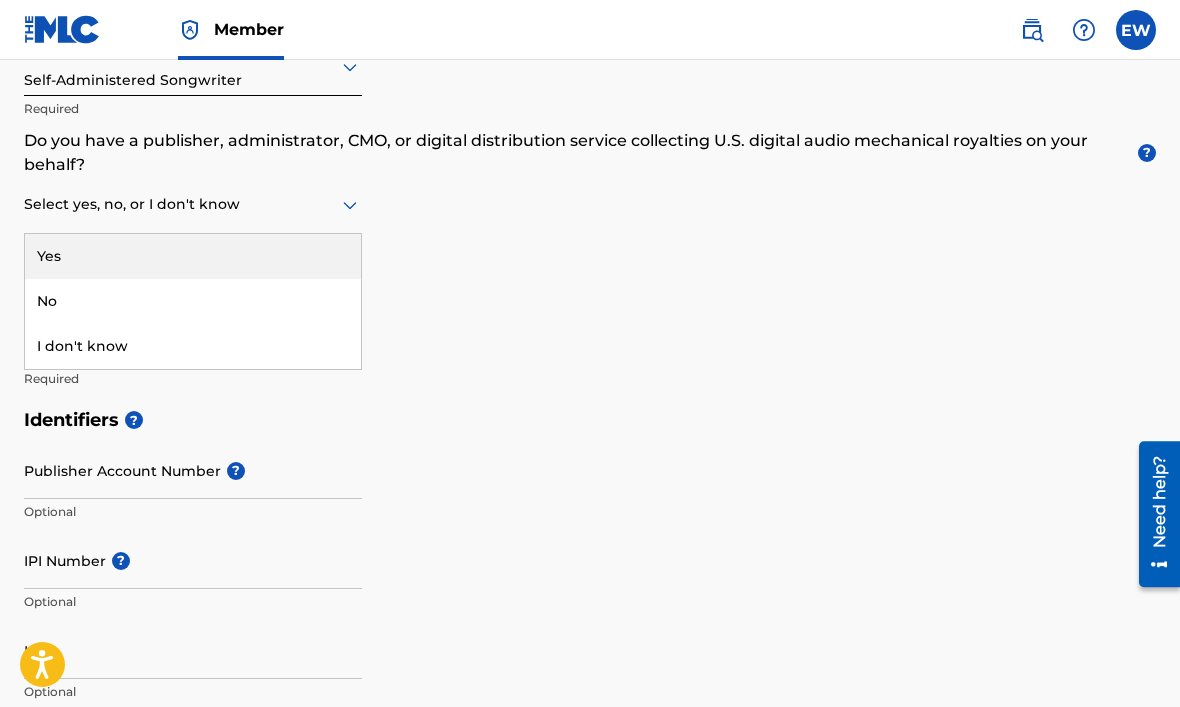 click on "No" at bounding box center (193, 301) 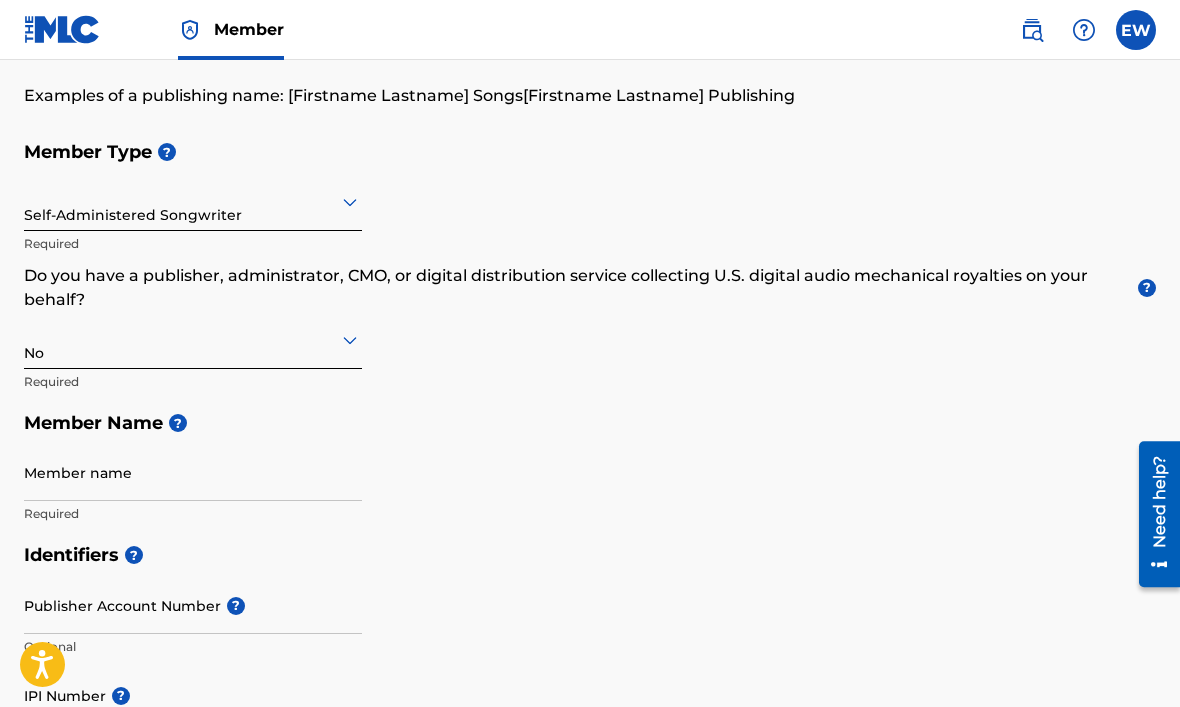 scroll, scrollTop: 148, scrollLeft: 0, axis: vertical 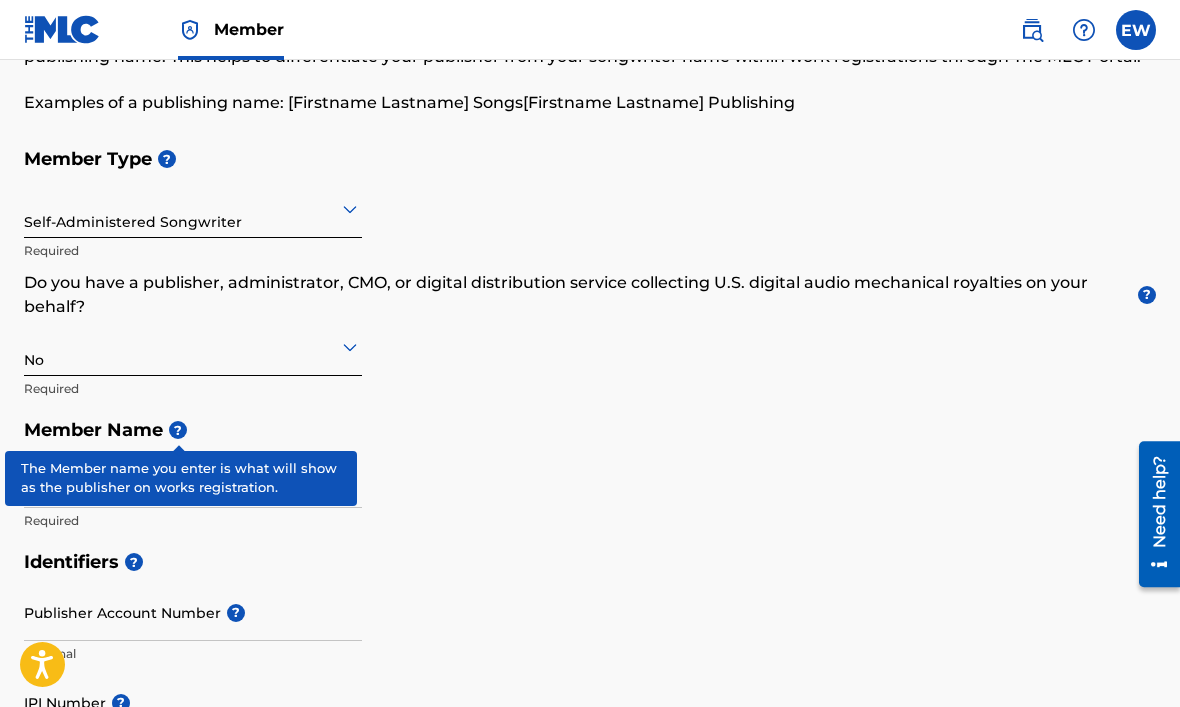 click on "?" at bounding box center [178, 430] 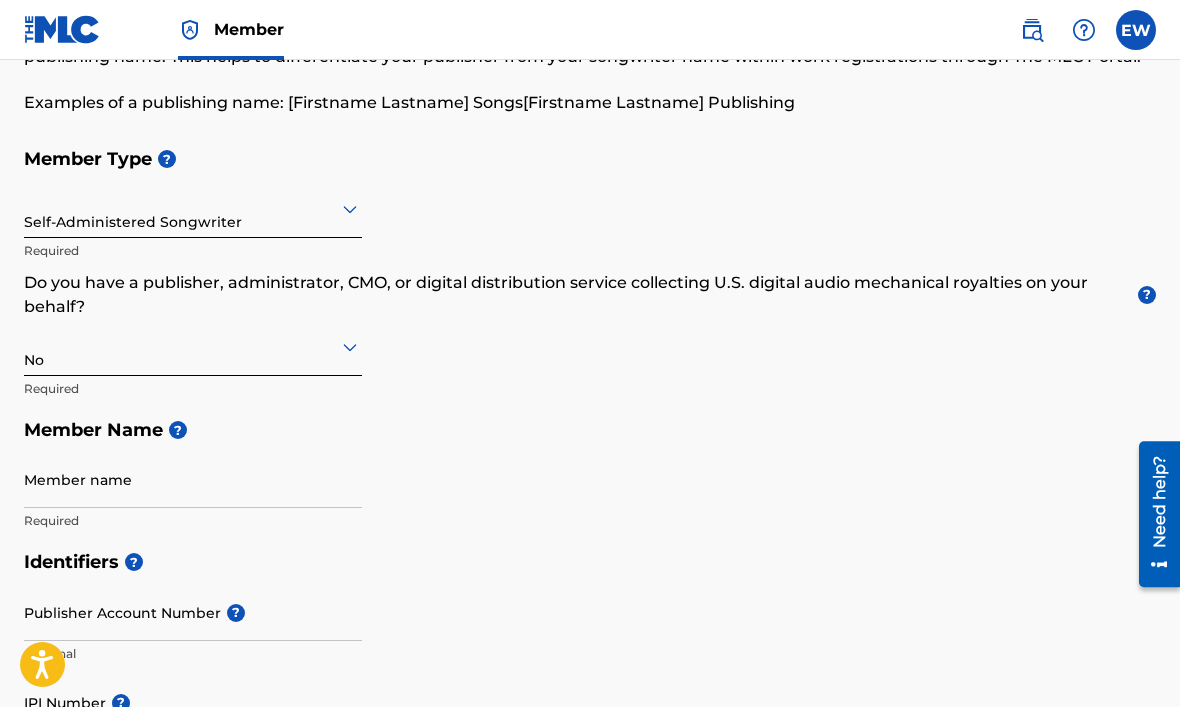 click on "Member Name ?" at bounding box center [590, 430] 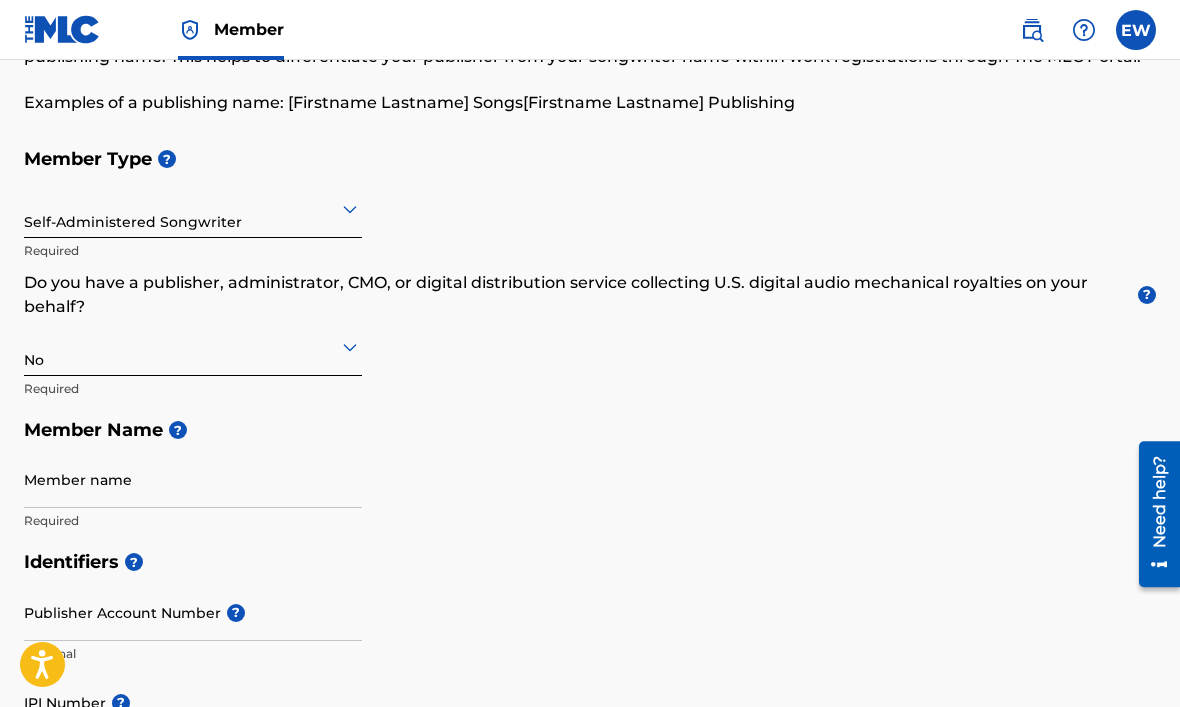 click on "Member name" at bounding box center [193, 479] 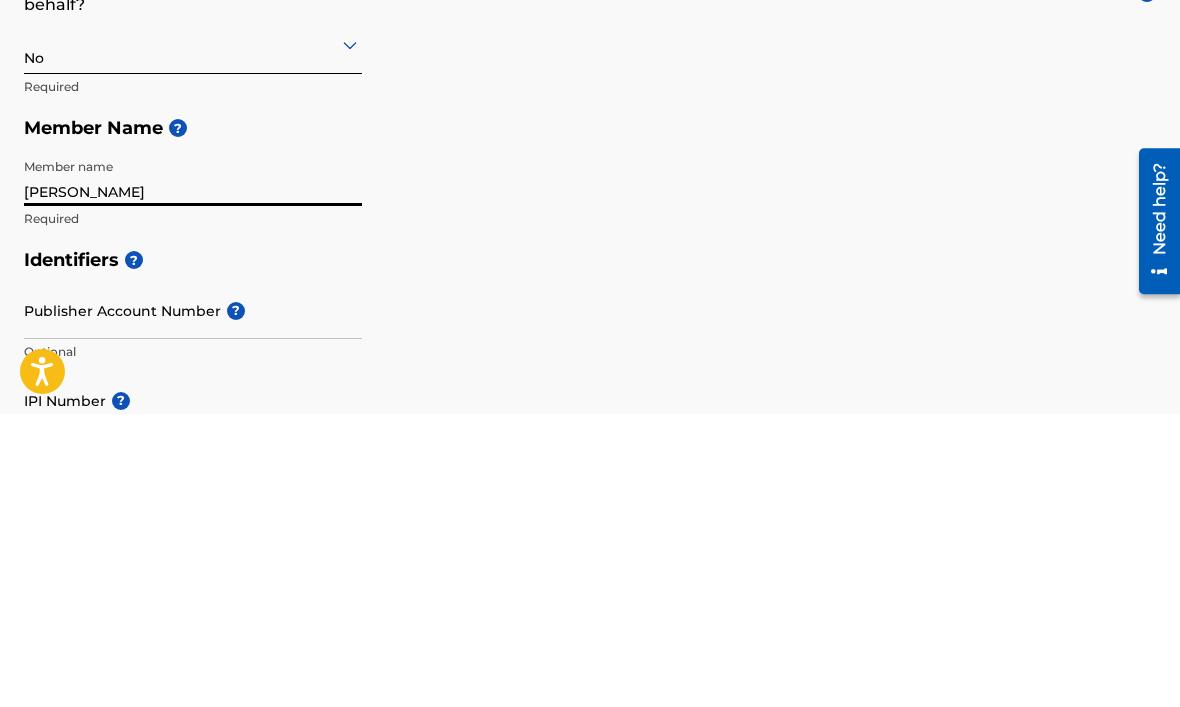 scroll, scrollTop: 158, scrollLeft: 0, axis: vertical 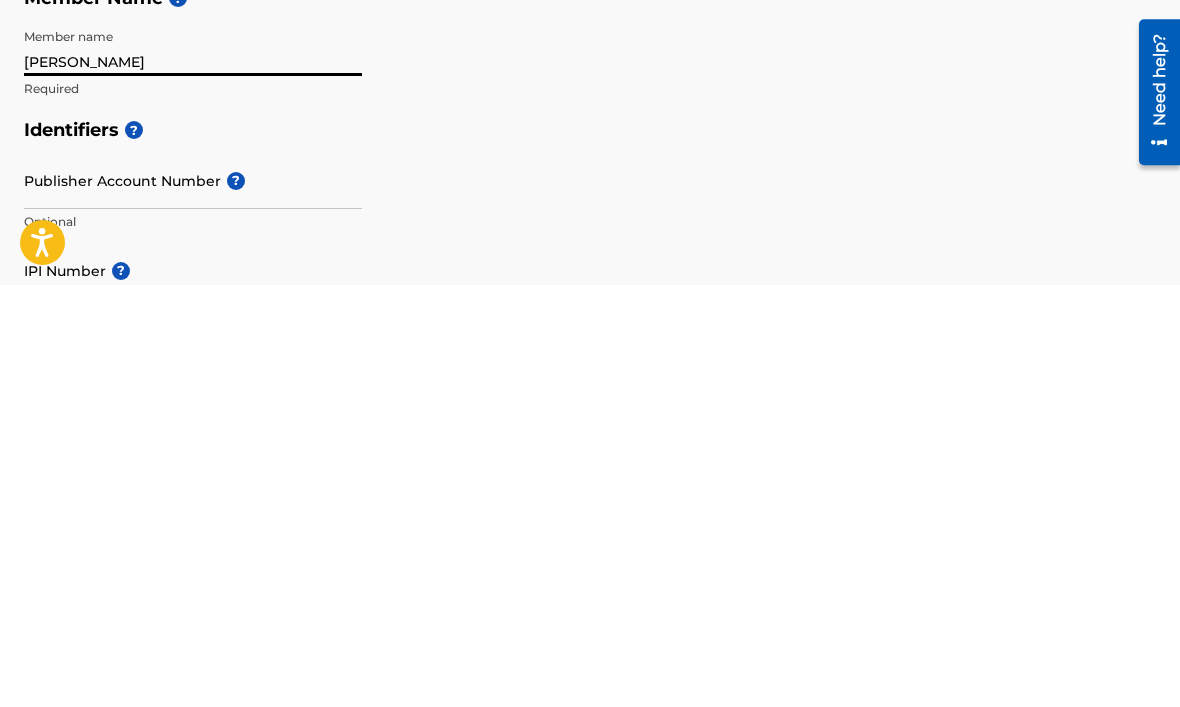 type on "[PERSON_NAME]" 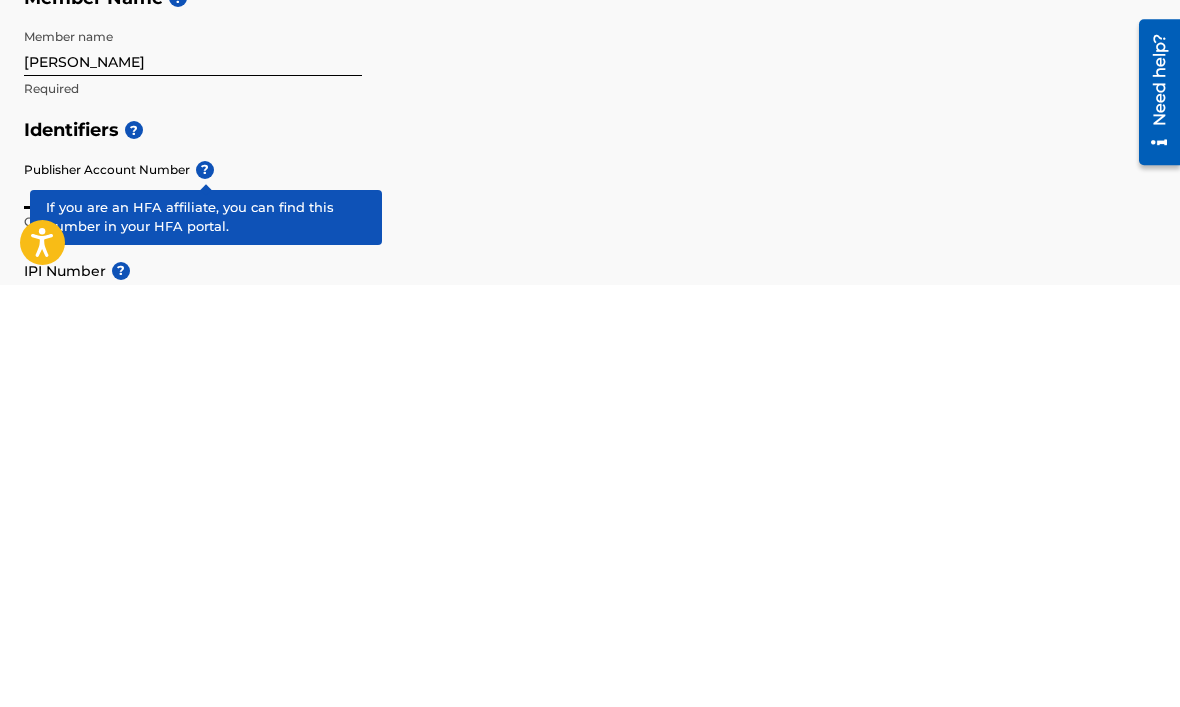 click on "Identifiers ?" at bounding box center [590, 552] 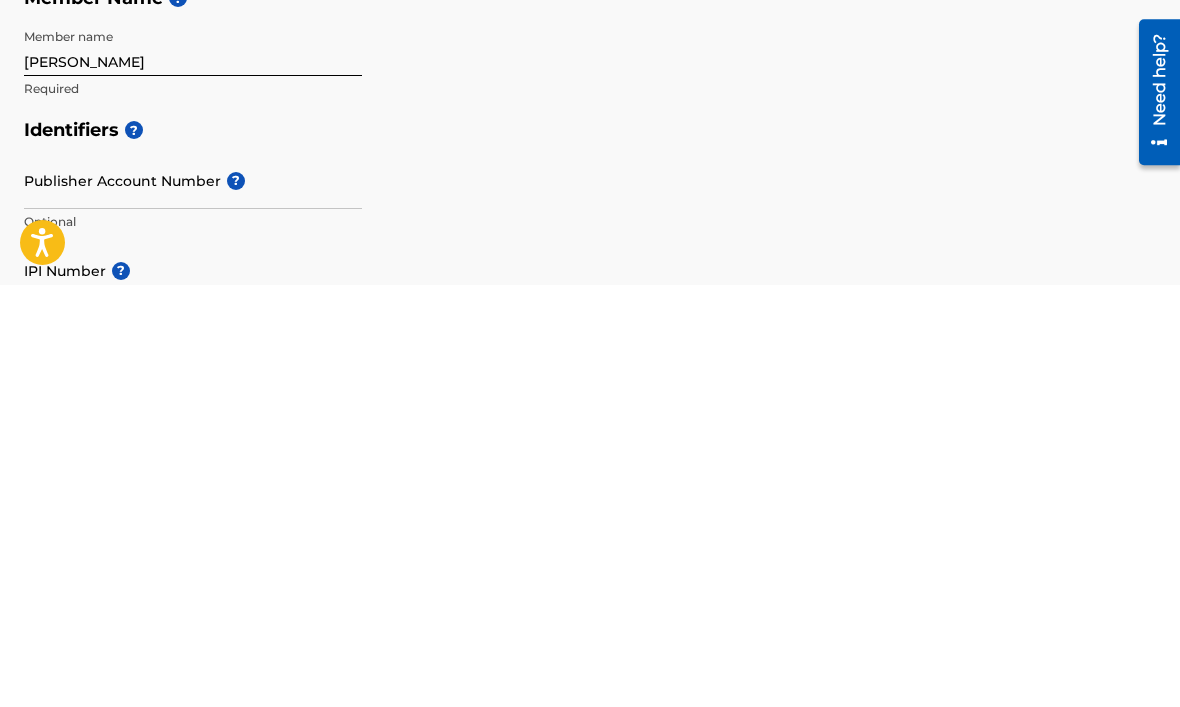 scroll, scrollTop: 580, scrollLeft: 0, axis: vertical 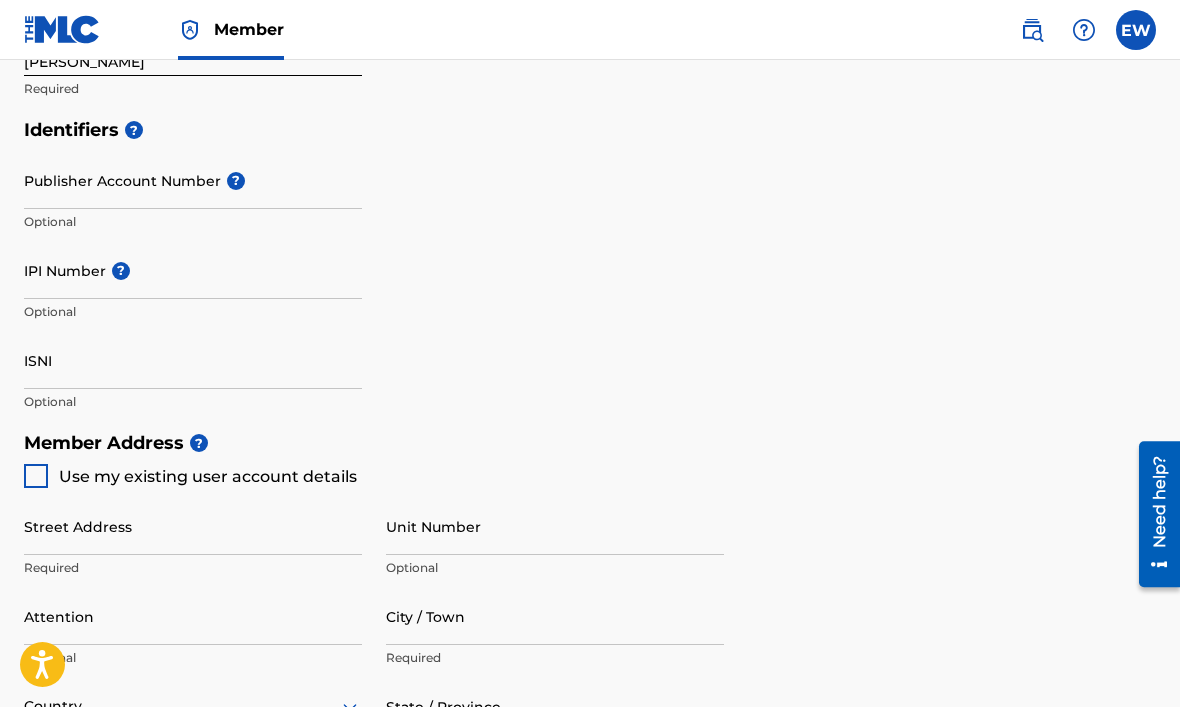 click on "IPI Number ?" at bounding box center (193, 270) 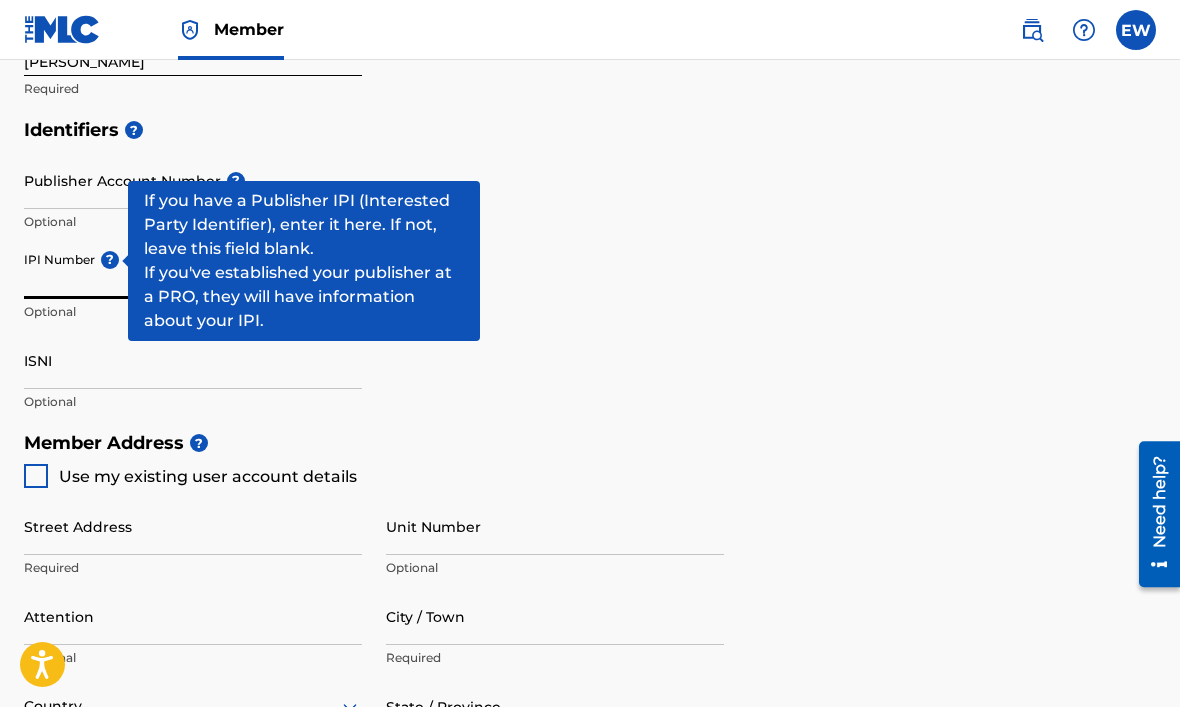 click on "?" at bounding box center [110, 260] 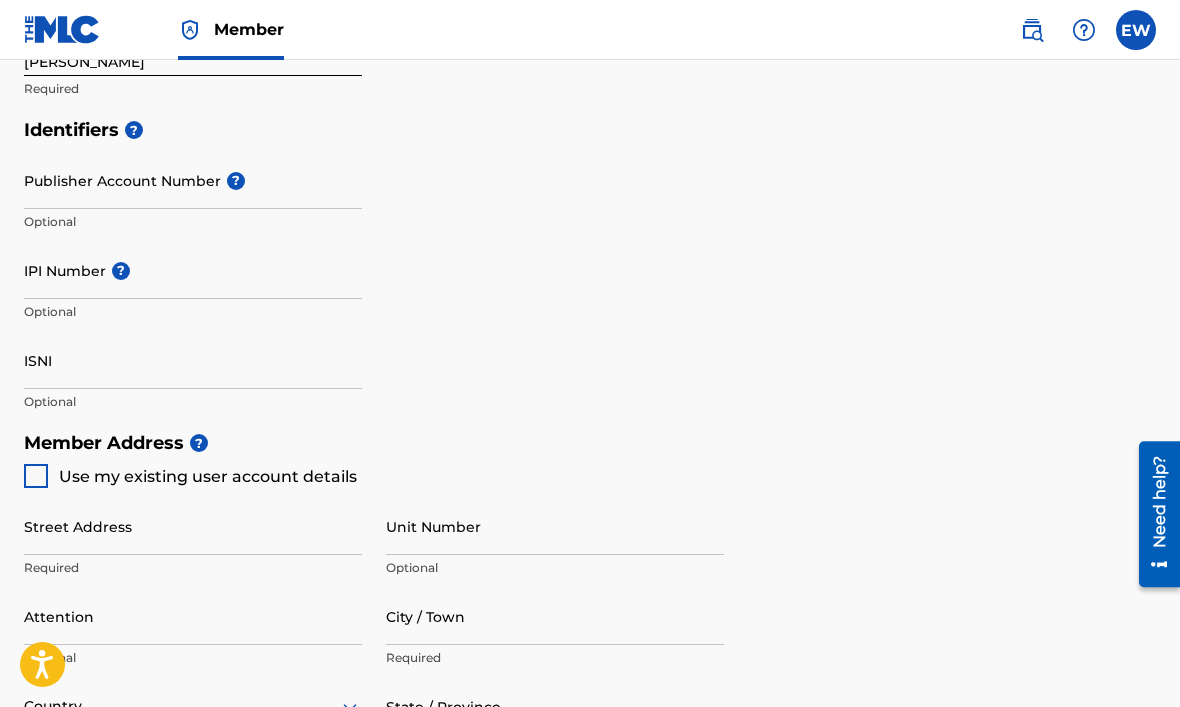 scroll, scrollTop: 614, scrollLeft: 0, axis: vertical 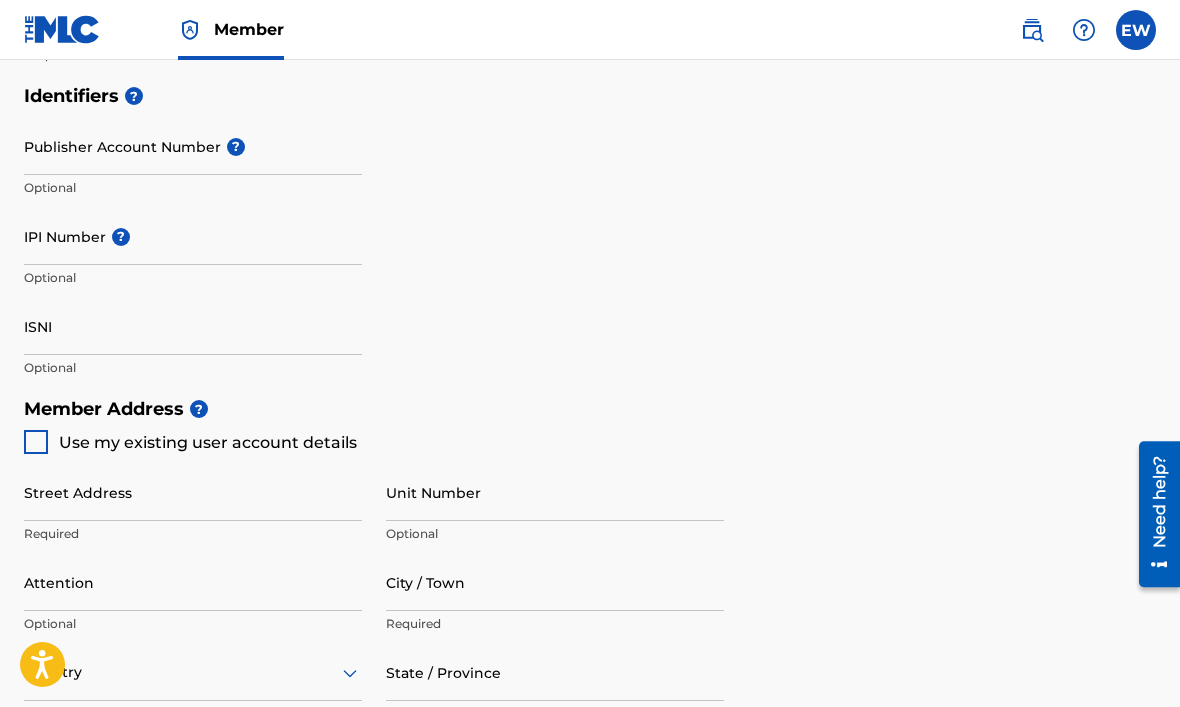 click on "IPI Number ?" at bounding box center [193, 236] 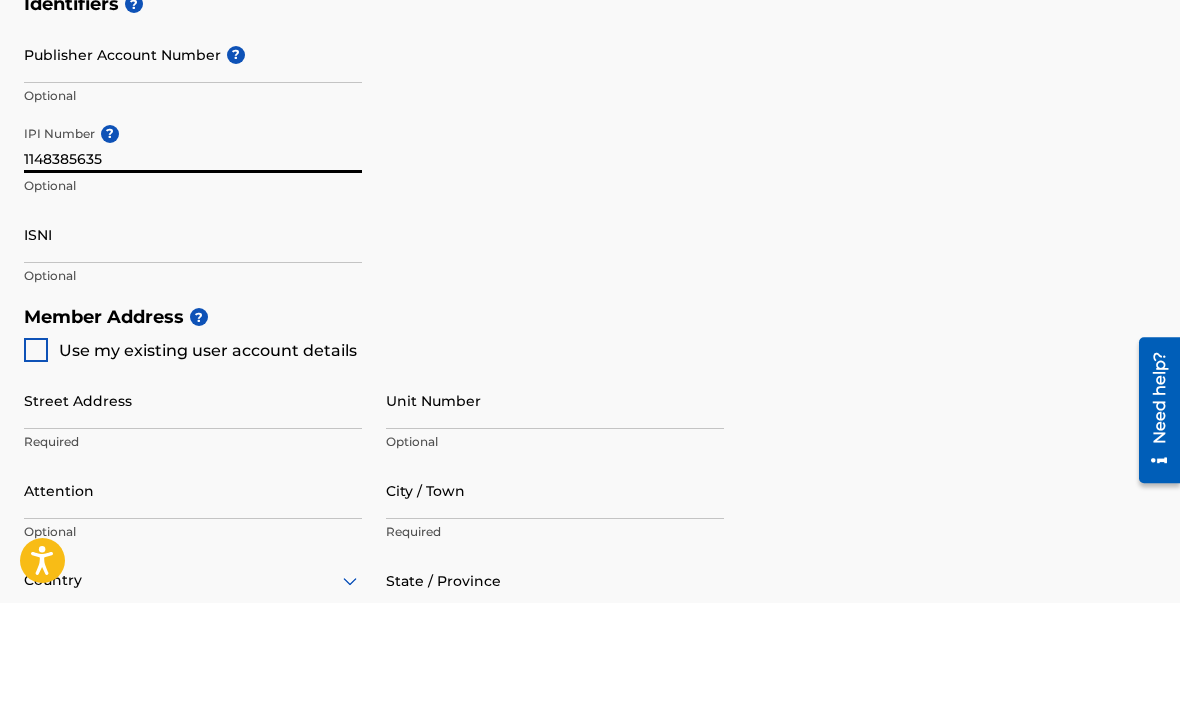 scroll, scrollTop: 601, scrollLeft: 0, axis: vertical 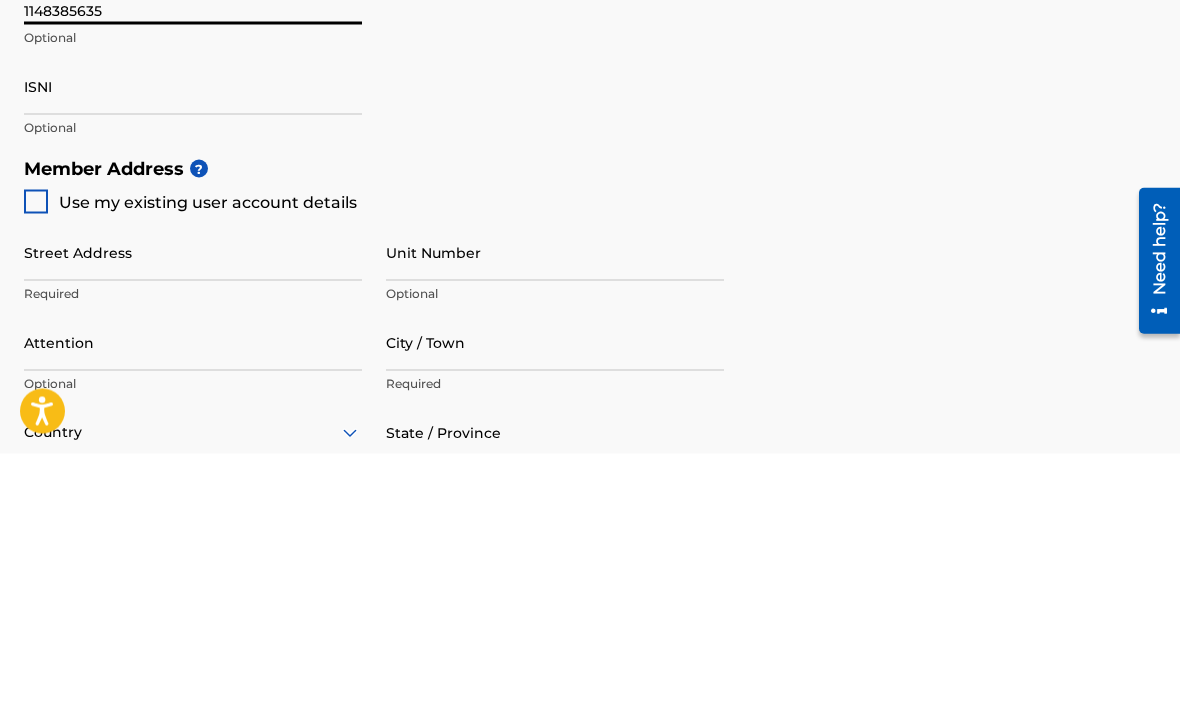 type on "1148385635" 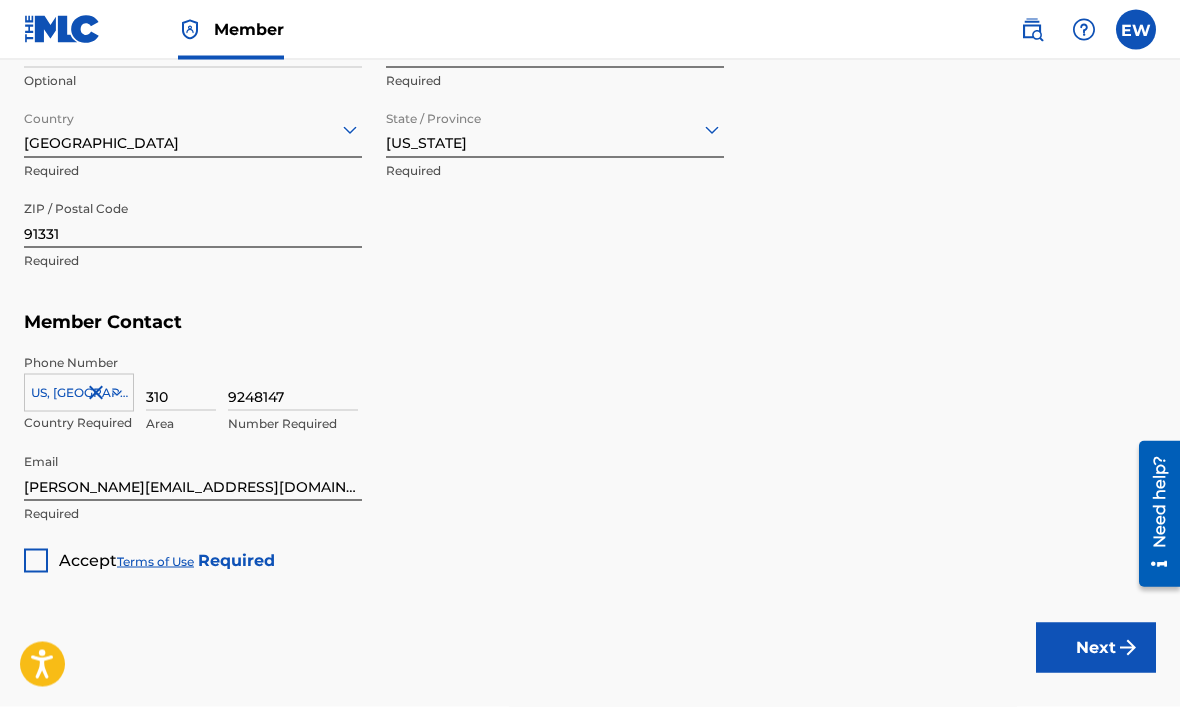 scroll, scrollTop: 1160, scrollLeft: 0, axis: vertical 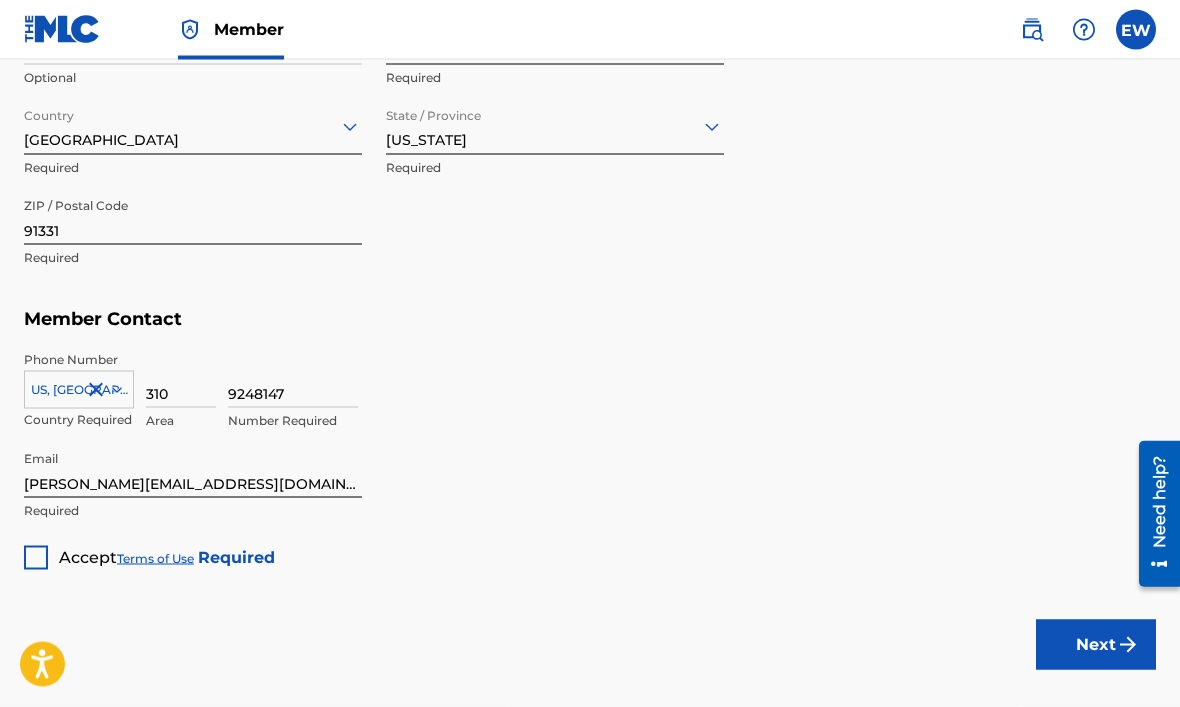 click at bounding box center (36, 558) 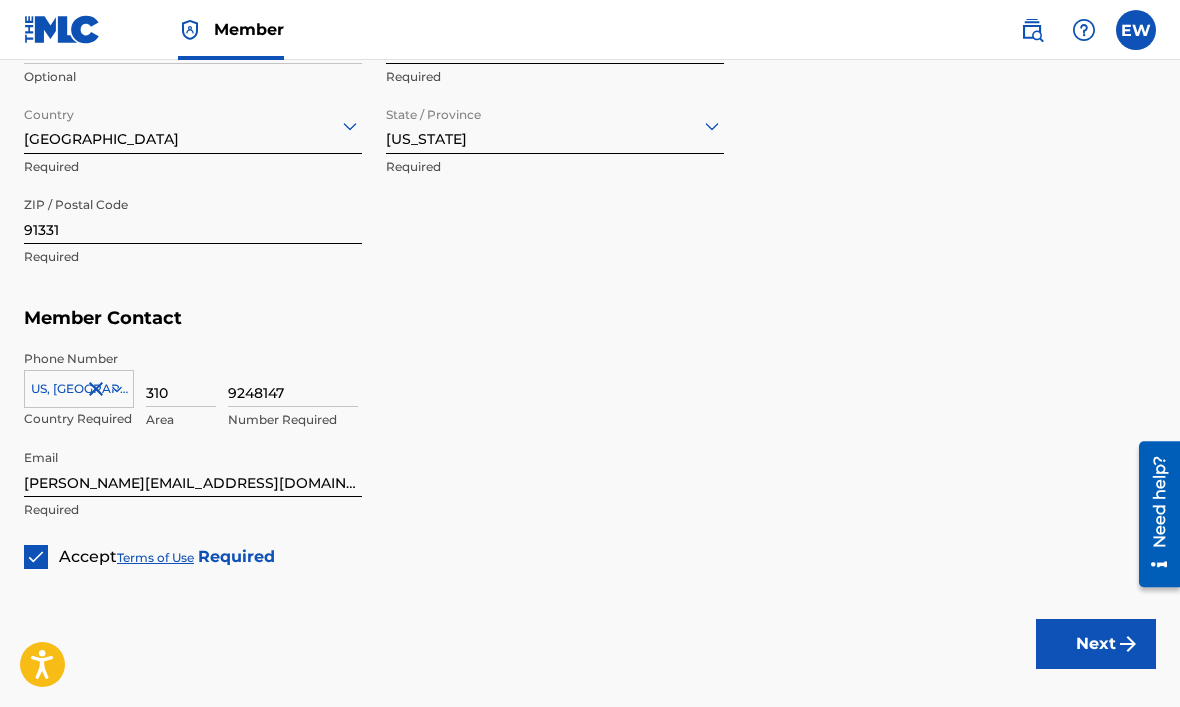 click on "Next" at bounding box center [1096, 644] 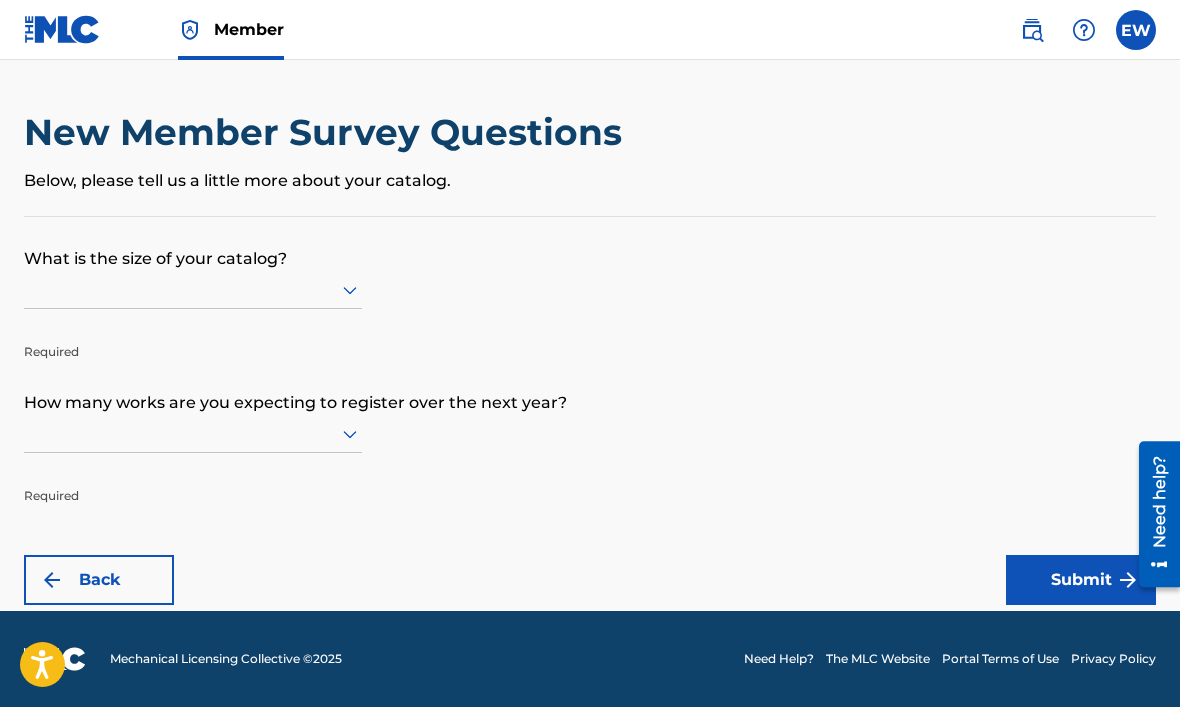 scroll, scrollTop: 0, scrollLeft: 0, axis: both 